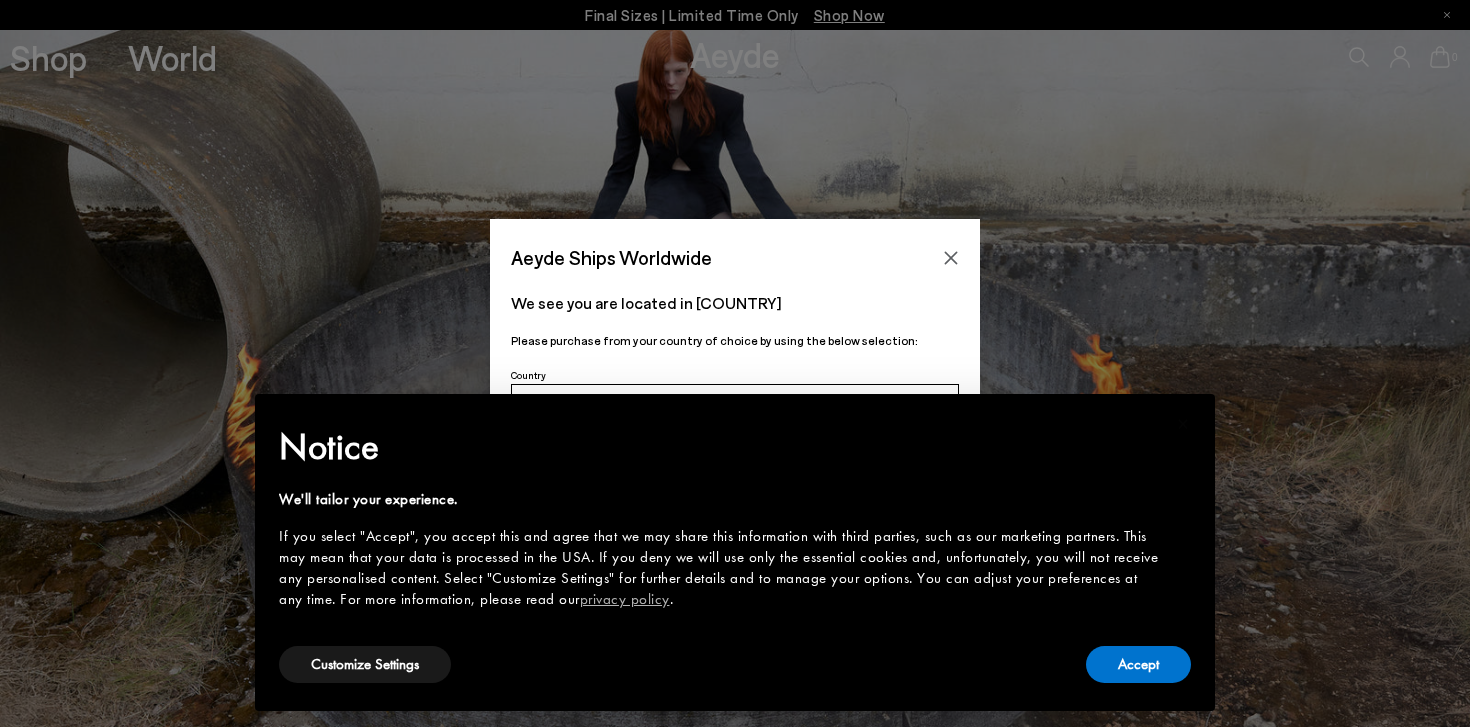 scroll, scrollTop: 0, scrollLeft: 0, axis: both 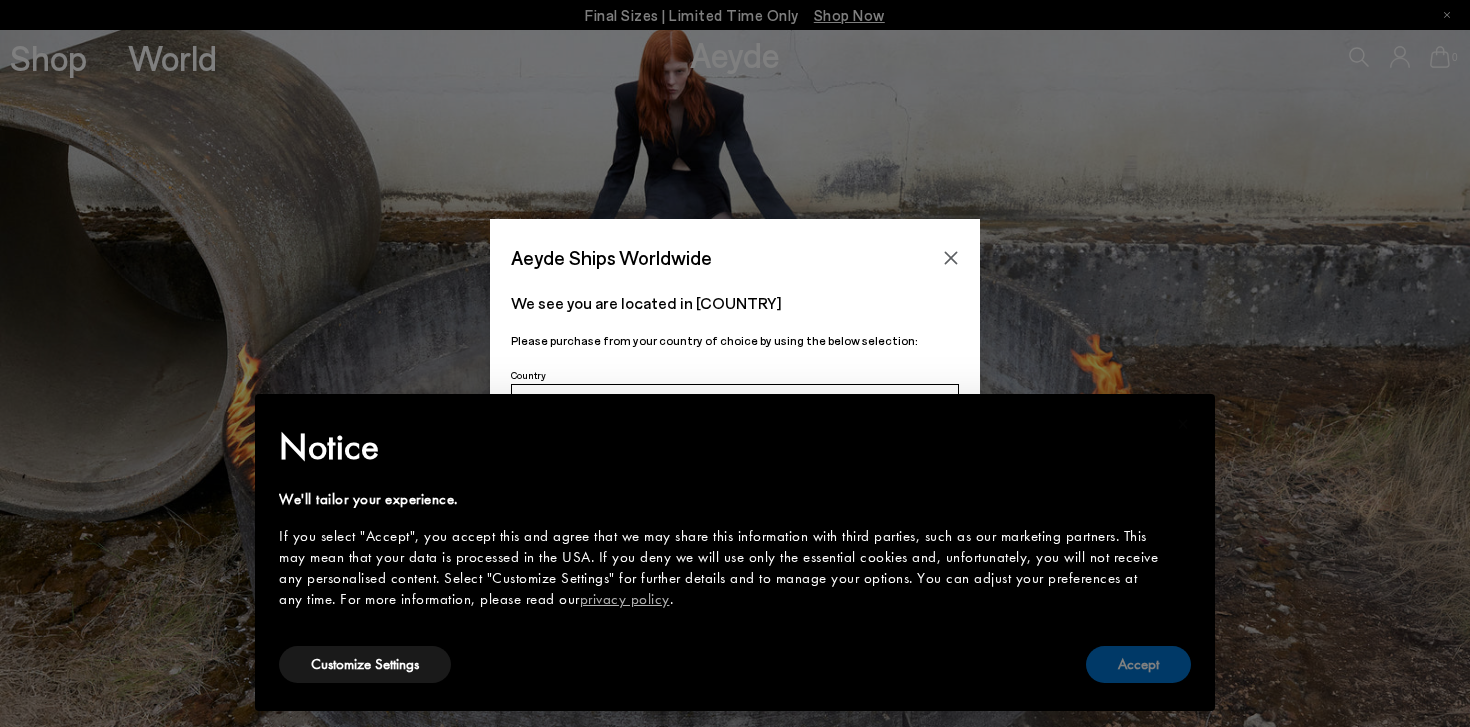 click on "Accept" at bounding box center (1138, 664) 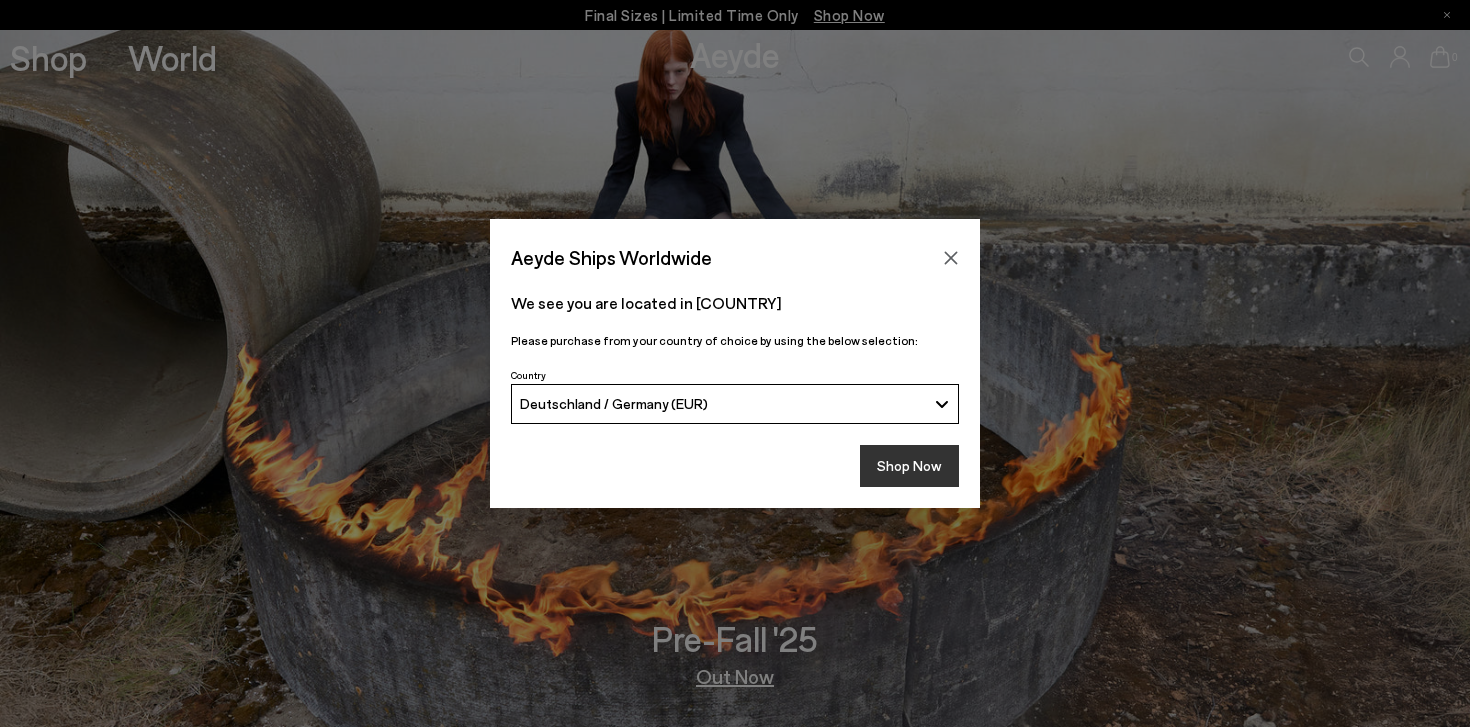 click on "Shop Now" at bounding box center [909, 466] 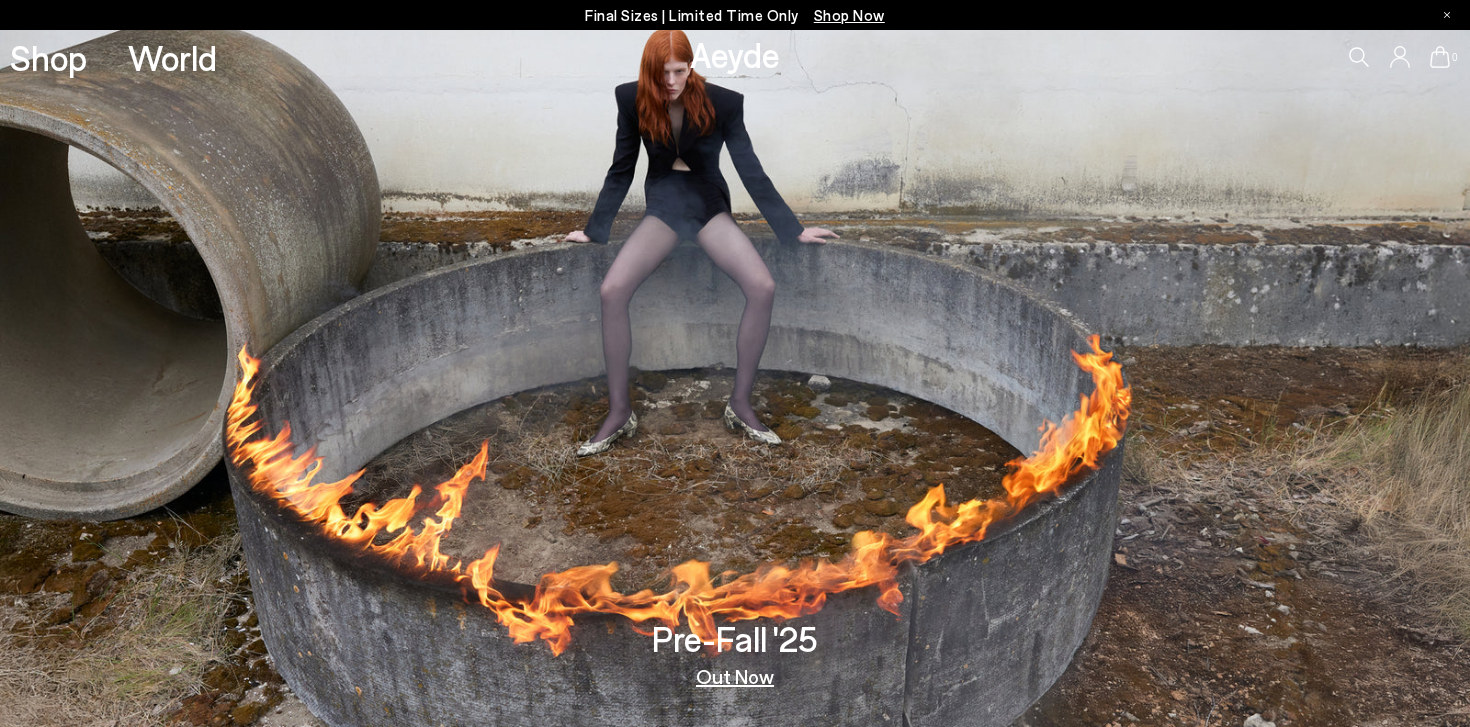 scroll, scrollTop: 0, scrollLeft: 0, axis: both 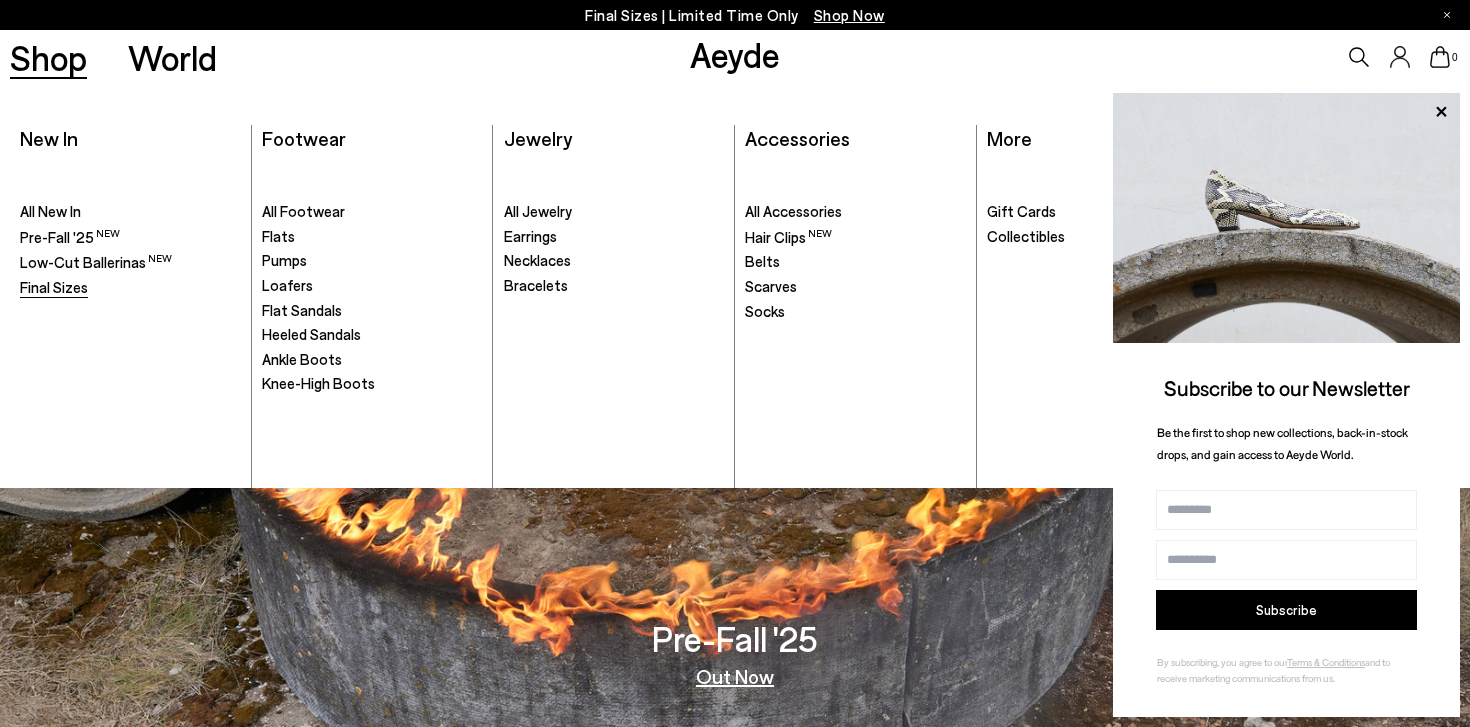 click on "Final Sizes" at bounding box center [130, 288] 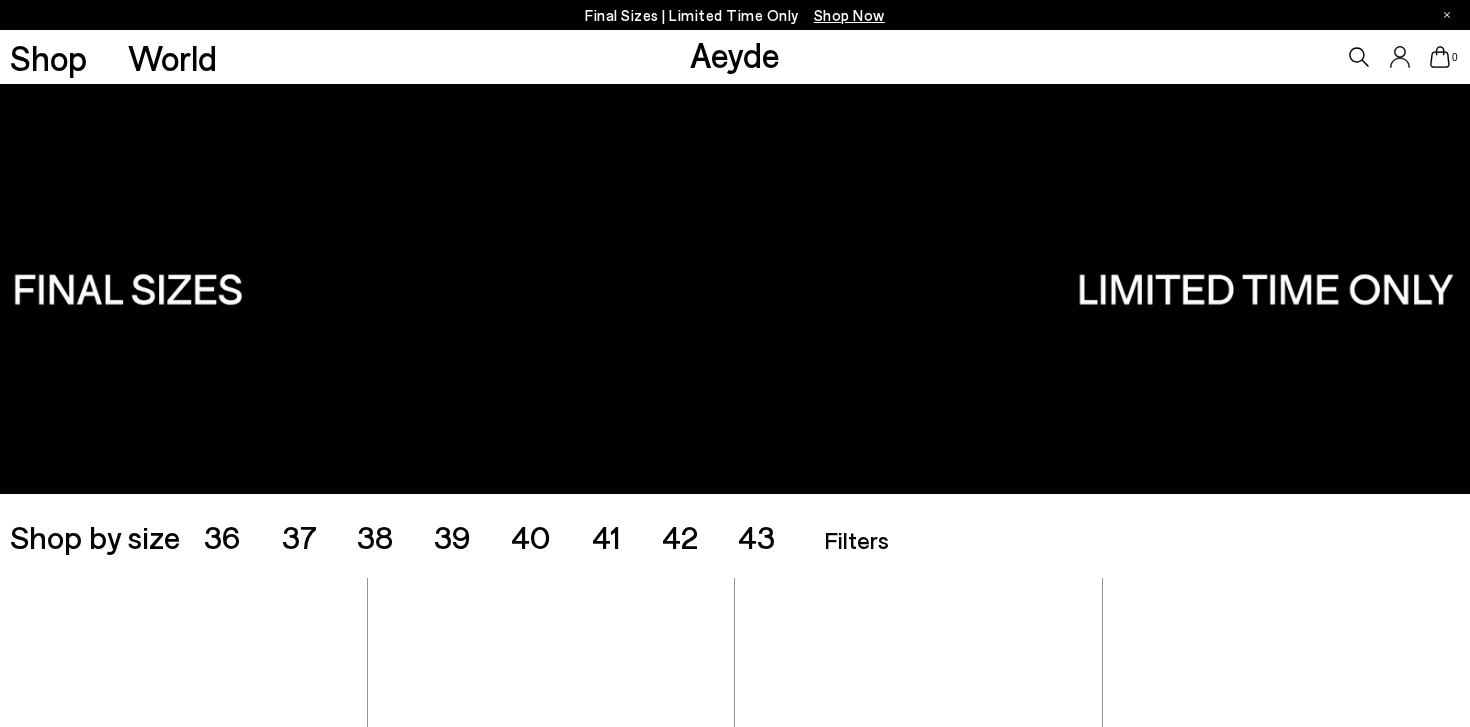 scroll, scrollTop: 0, scrollLeft: 0, axis: both 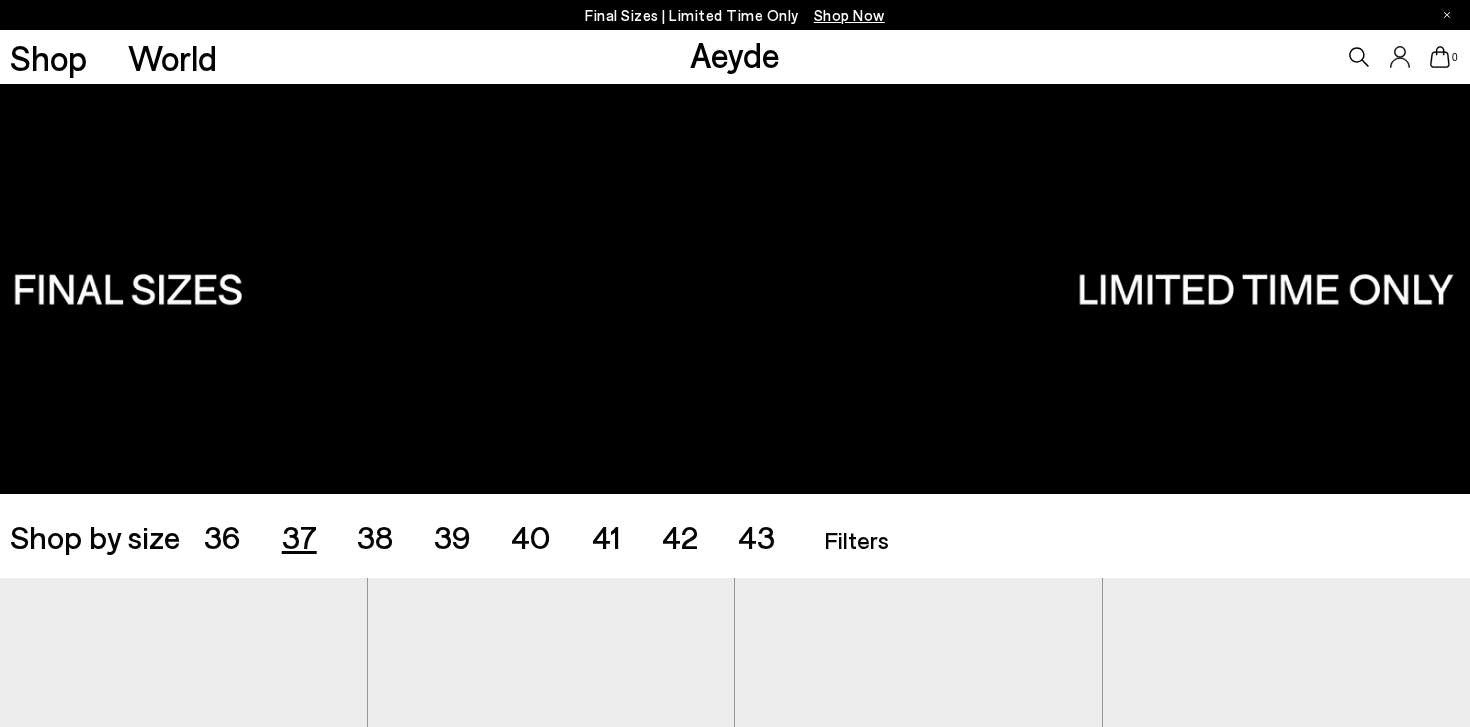 click on "37" at bounding box center (299, 536) 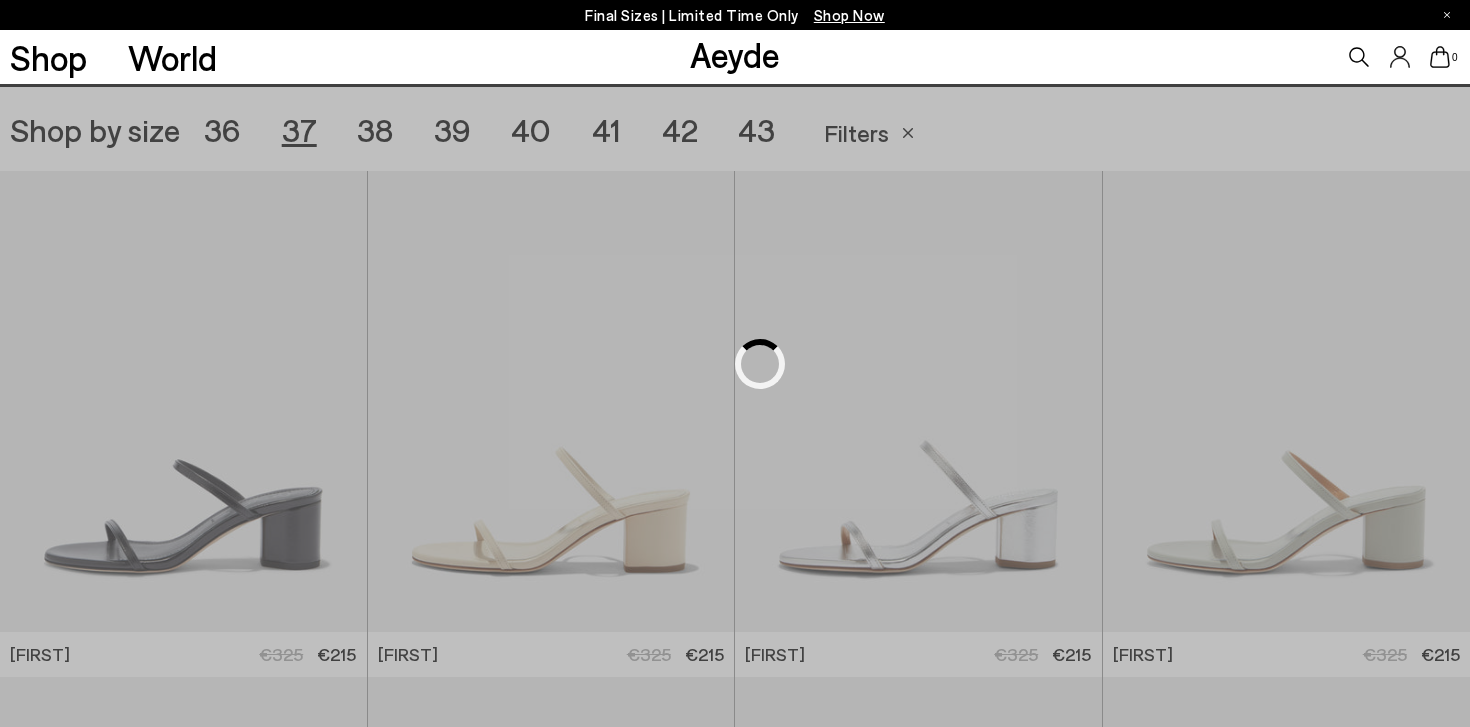 scroll, scrollTop: 409, scrollLeft: 0, axis: vertical 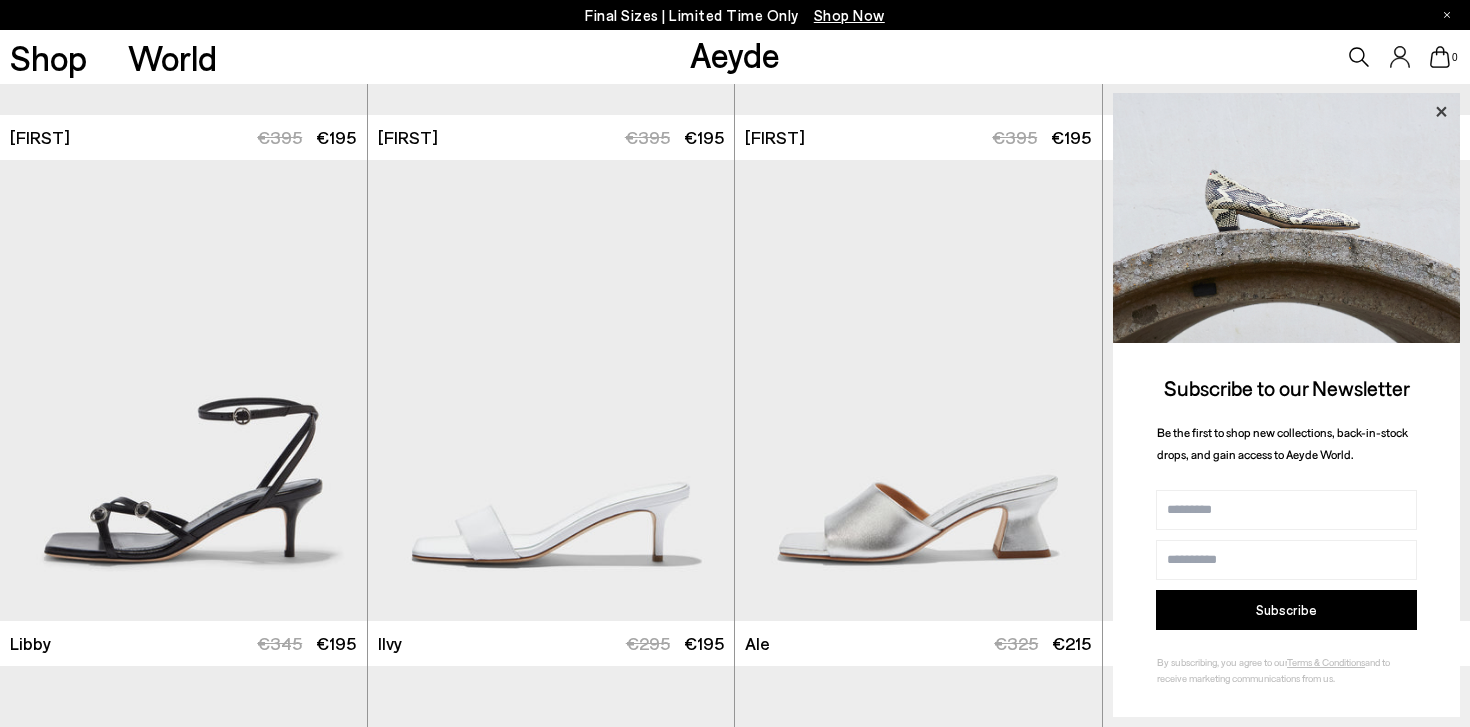 click 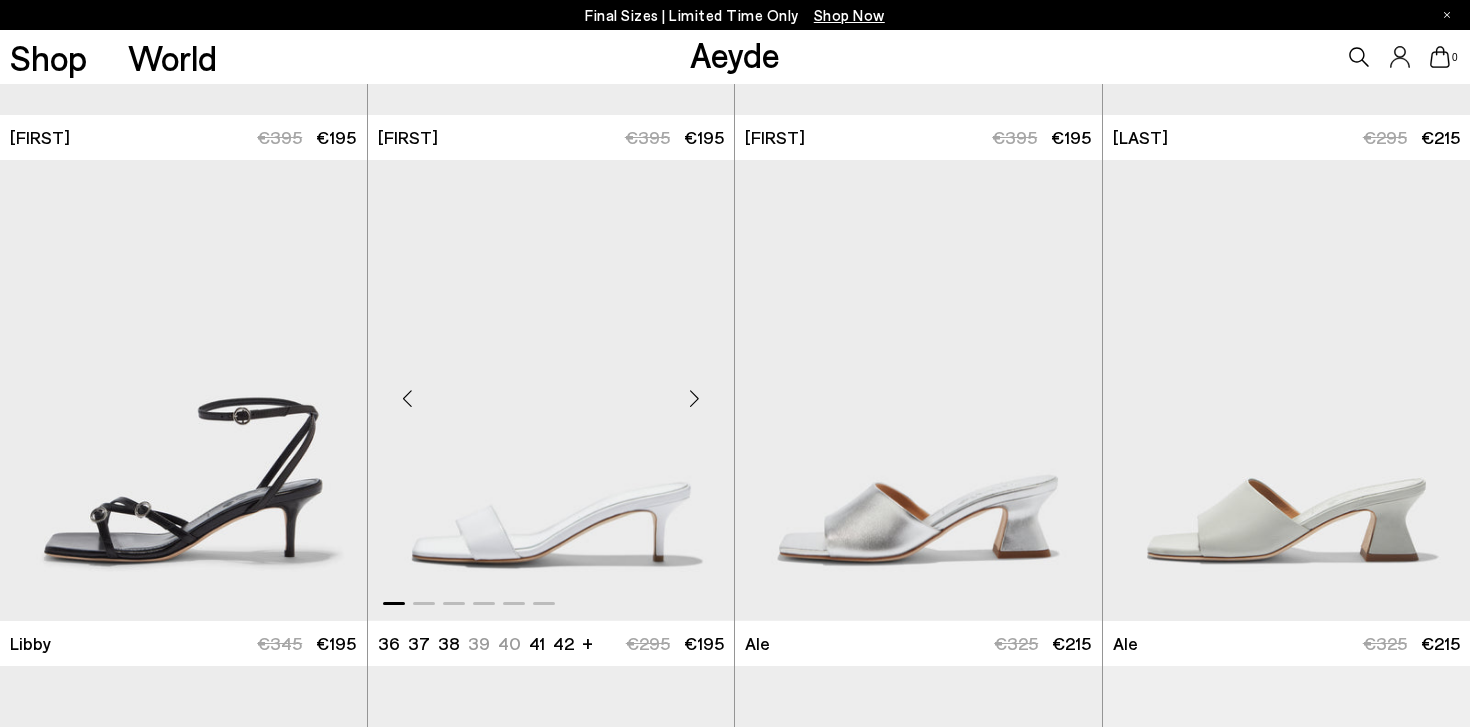 click at bounding box center (694, 398) 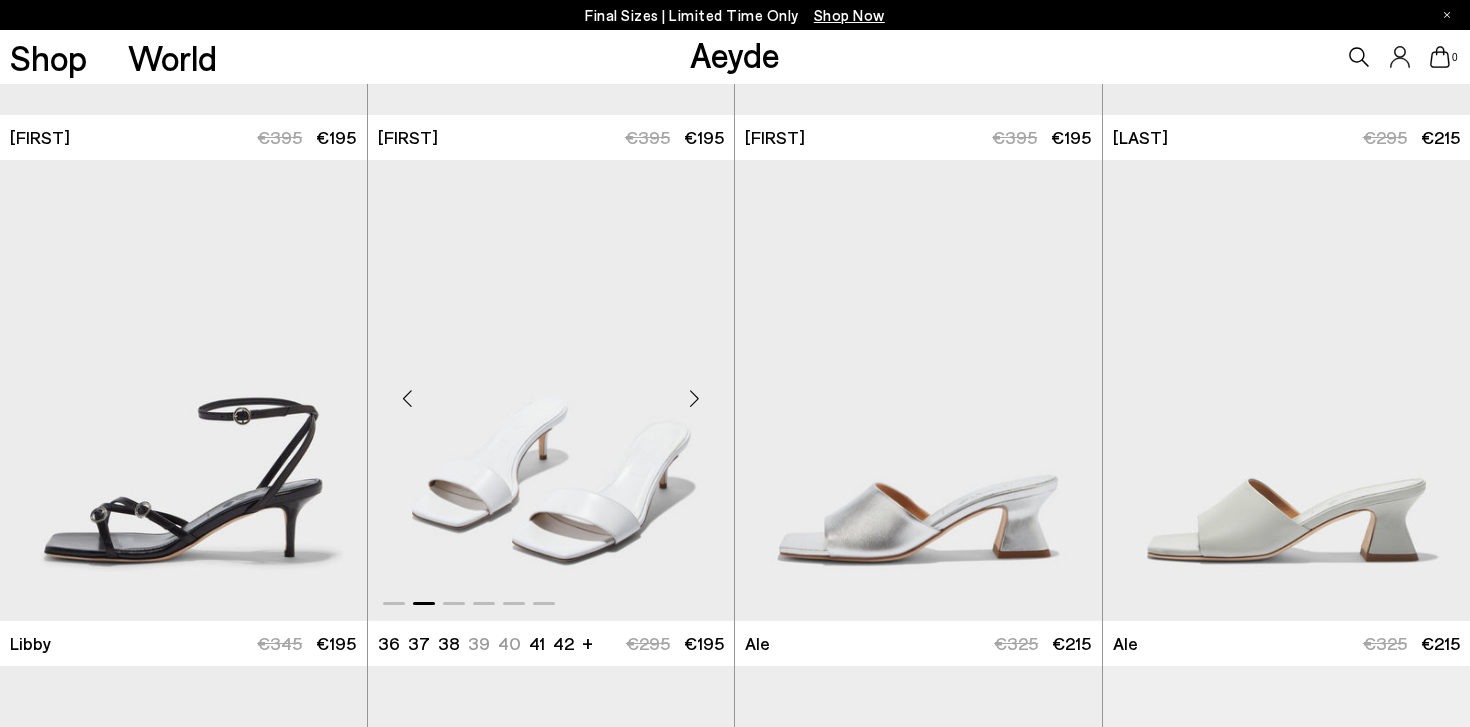 click at bounding box center [694, 398] 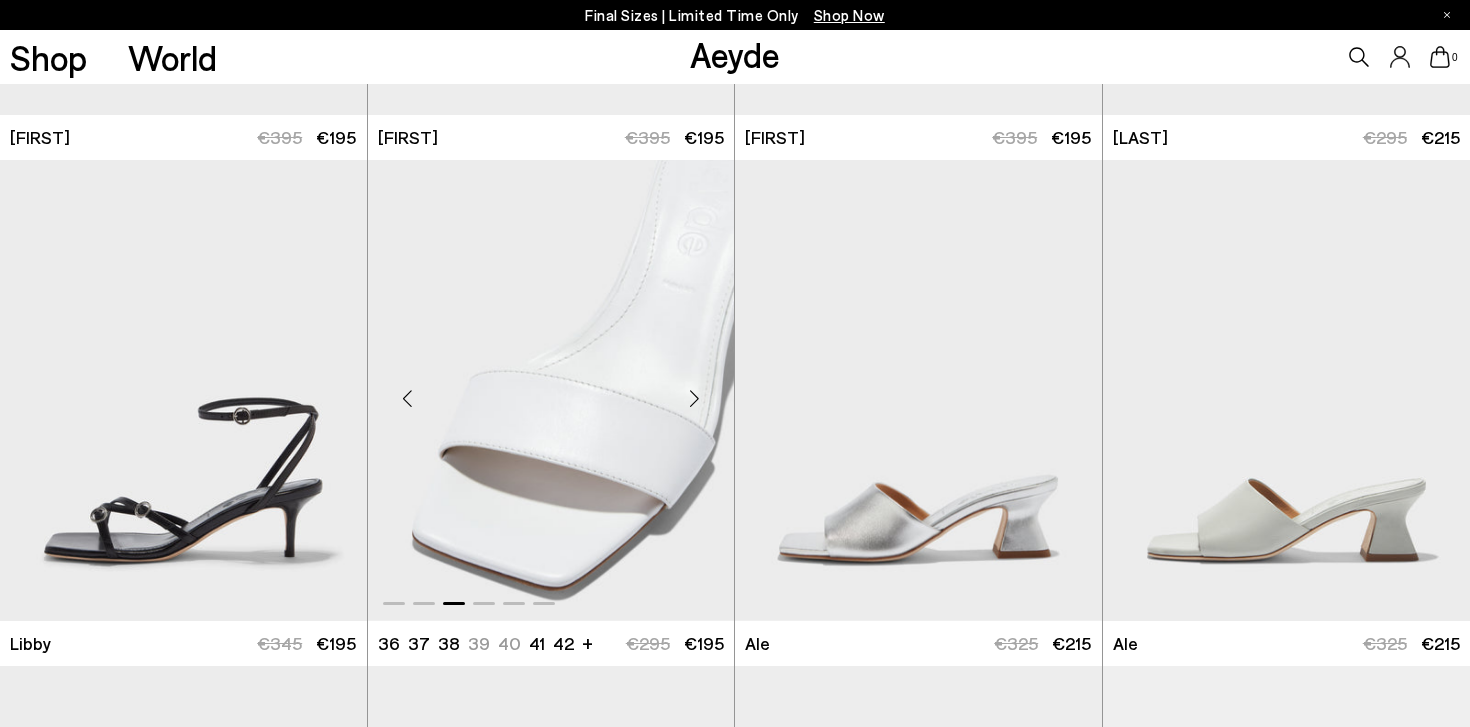 click at bounding box center [694, 398] 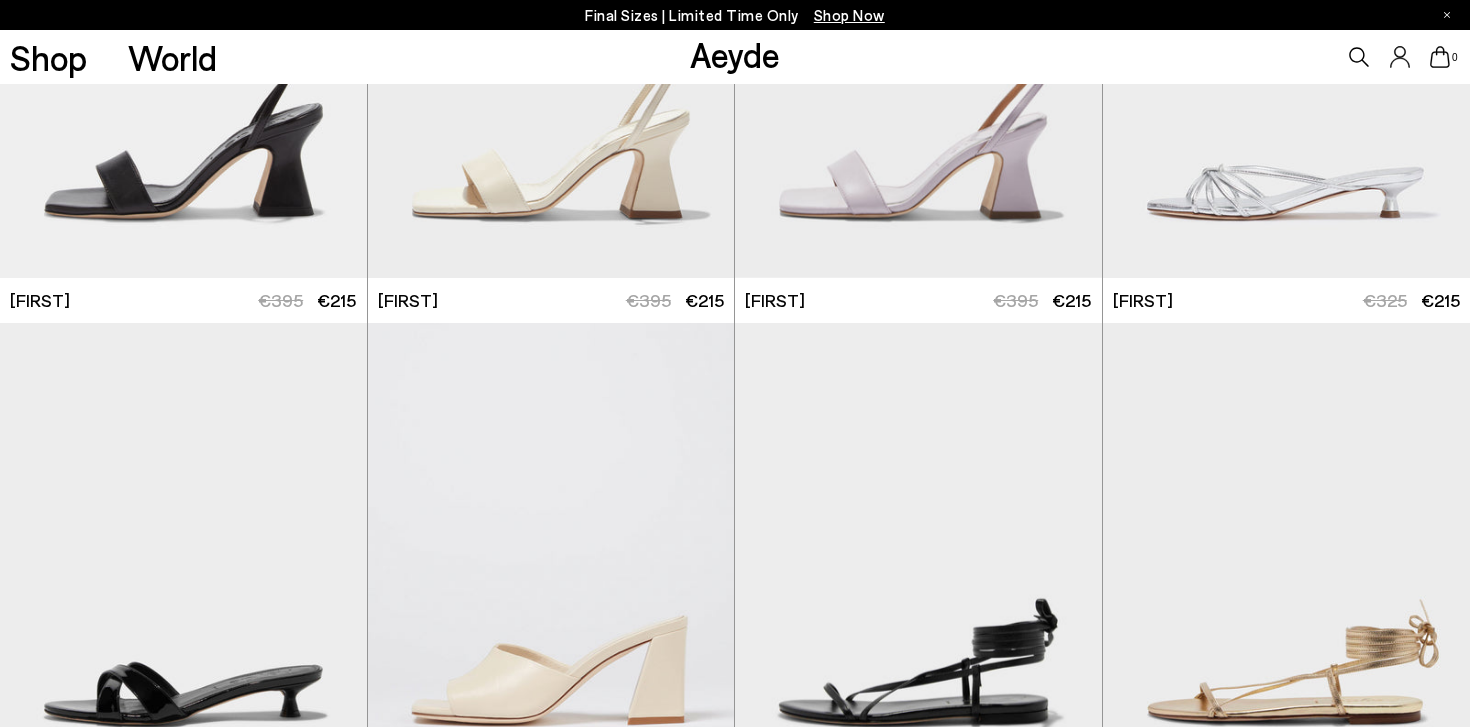 scroll, scrollTop: 4071, scrollLeft: 0, axis: vertical 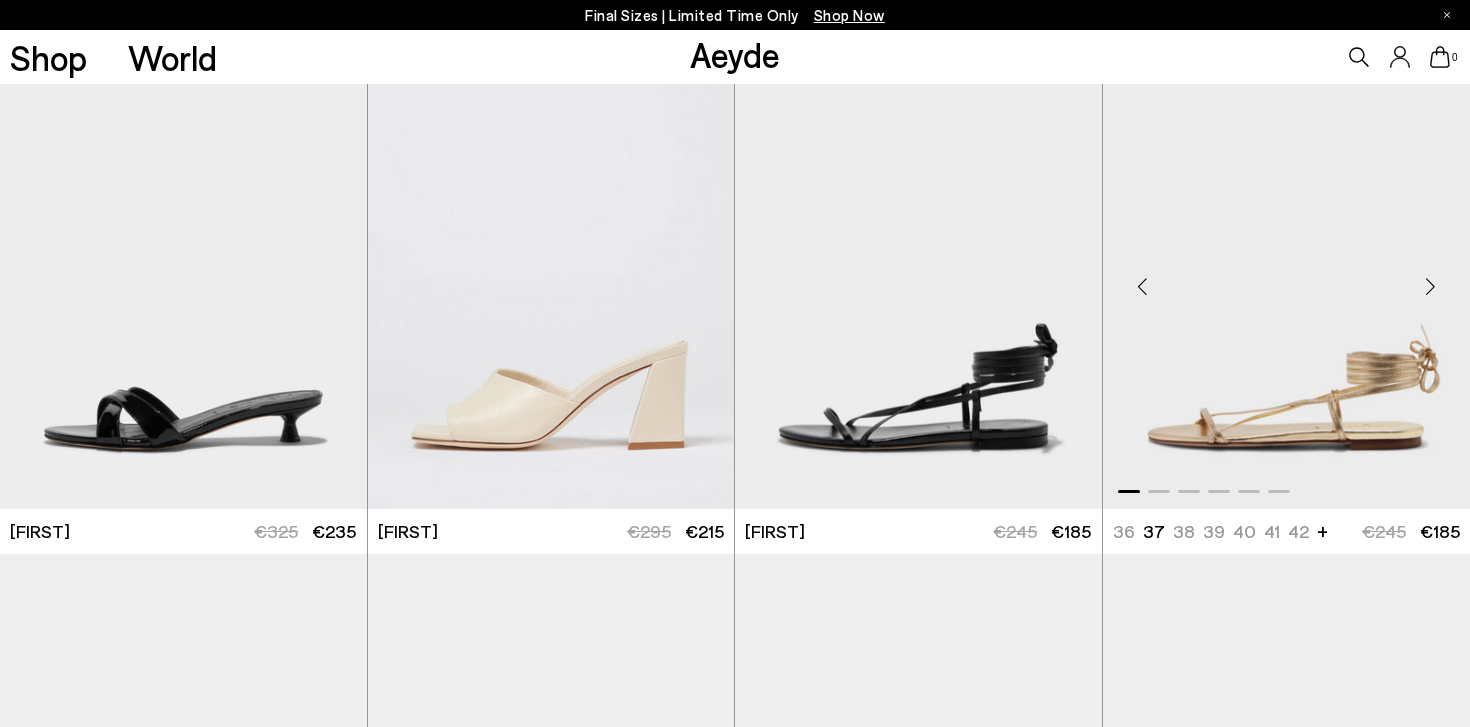 click at bounding box center (1430, 286) 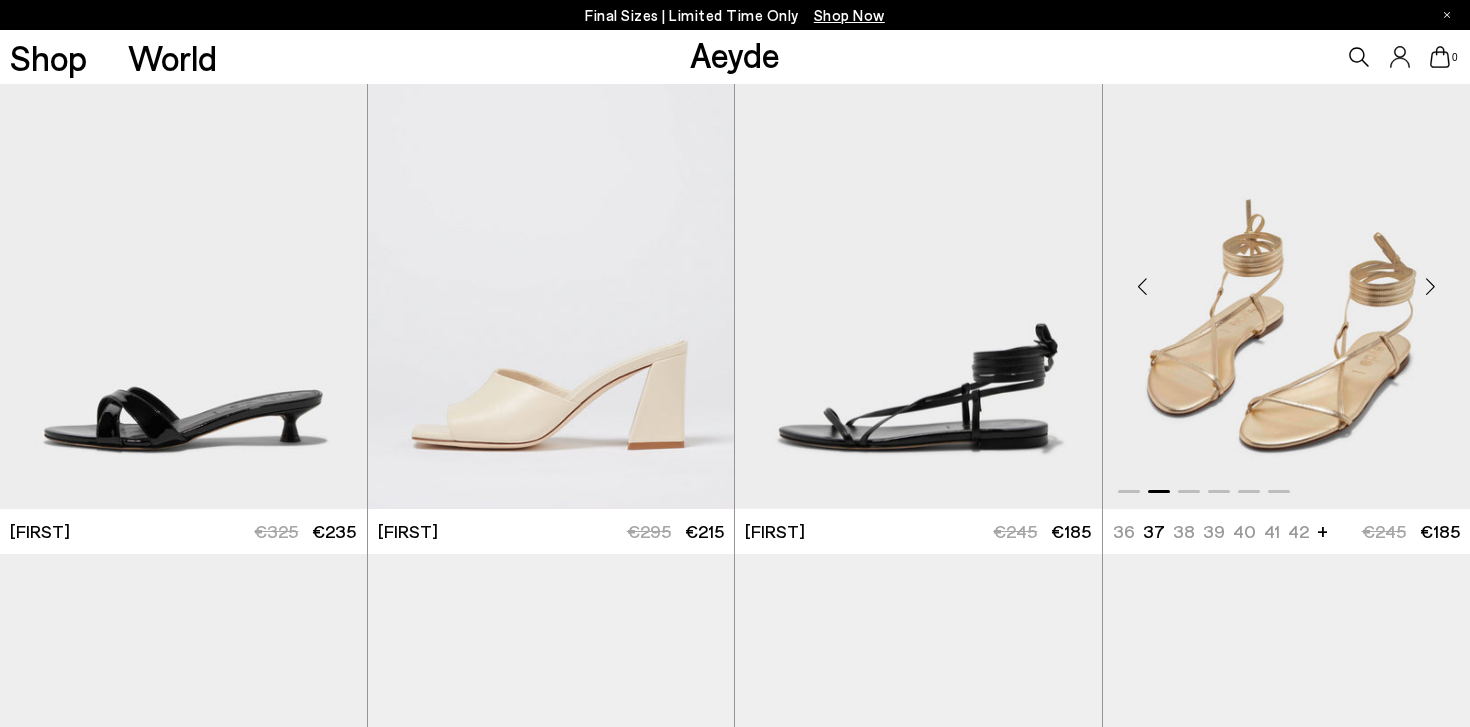 click at bounding box center [1430, 286] 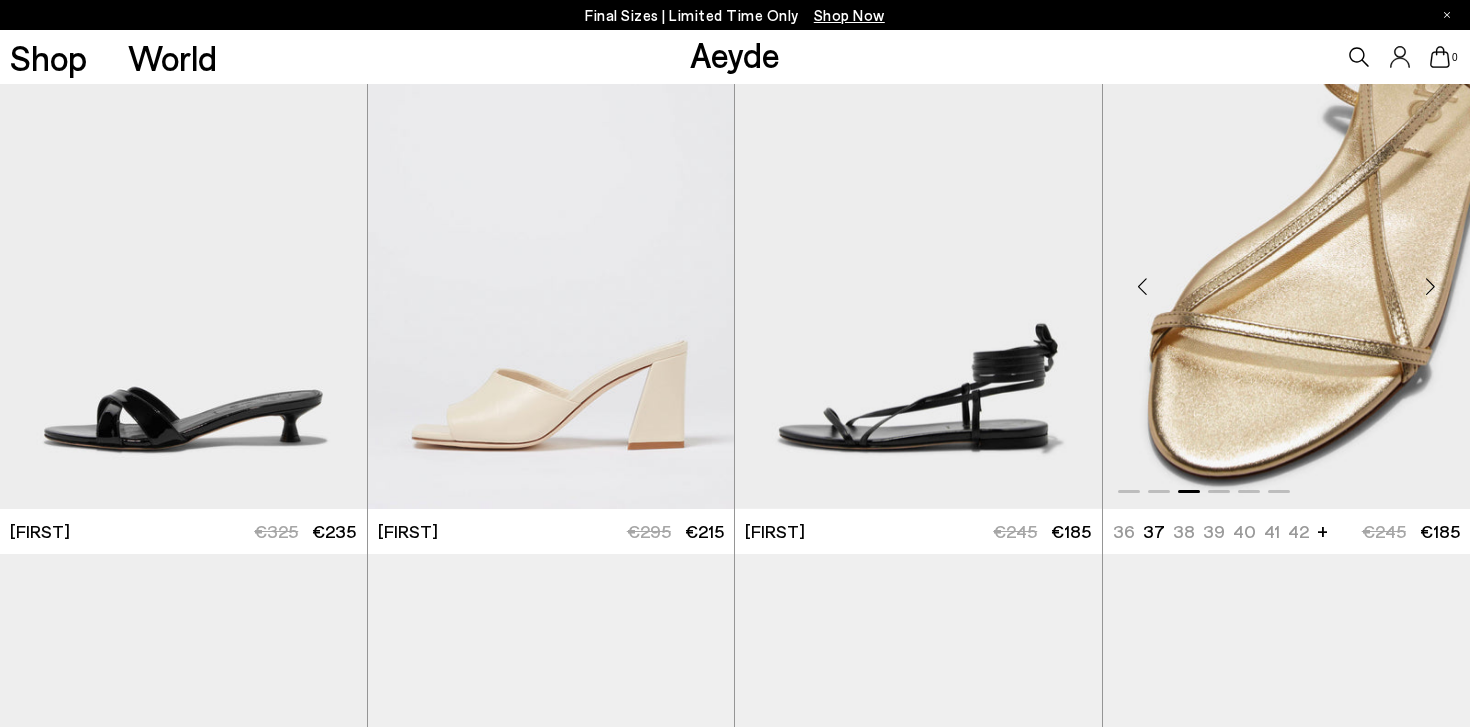 click at bounding box center (1430, 286) 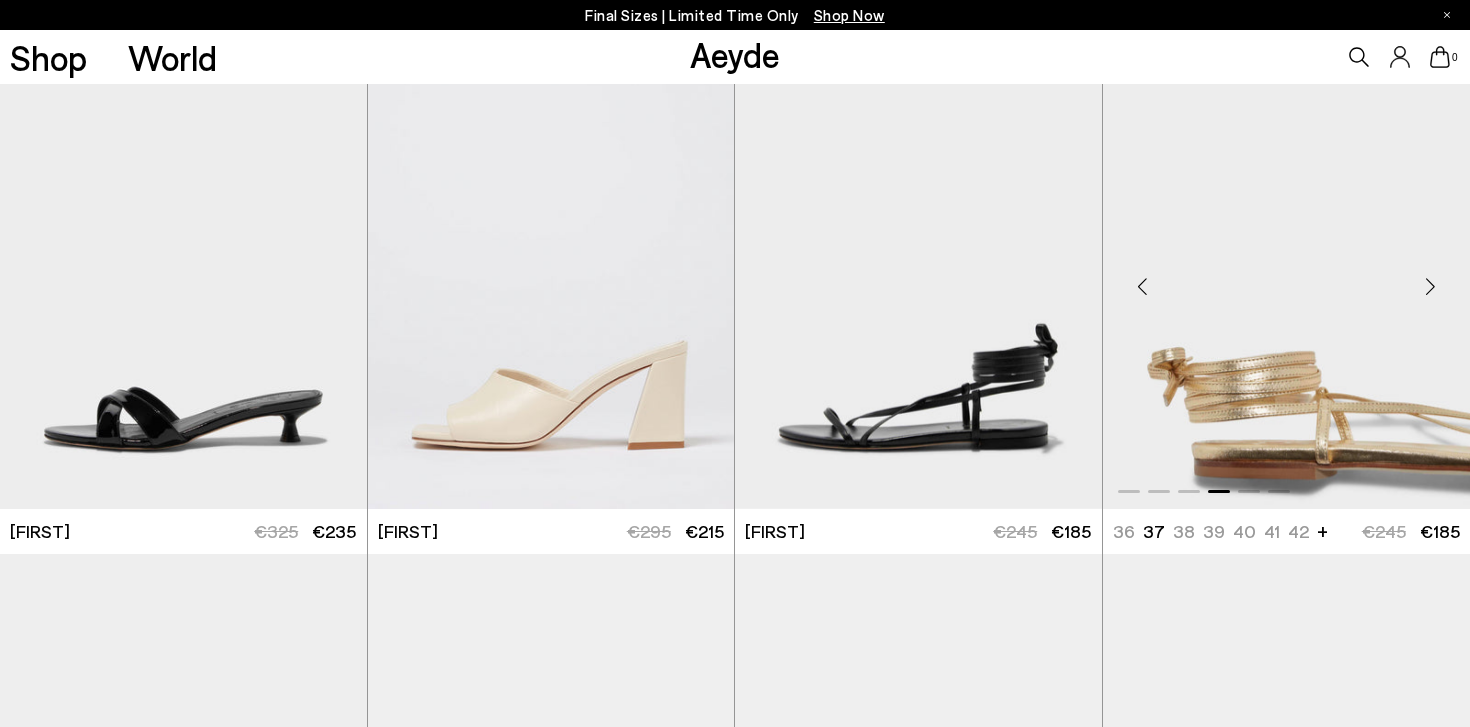 click at bounding box center [1430, 286] 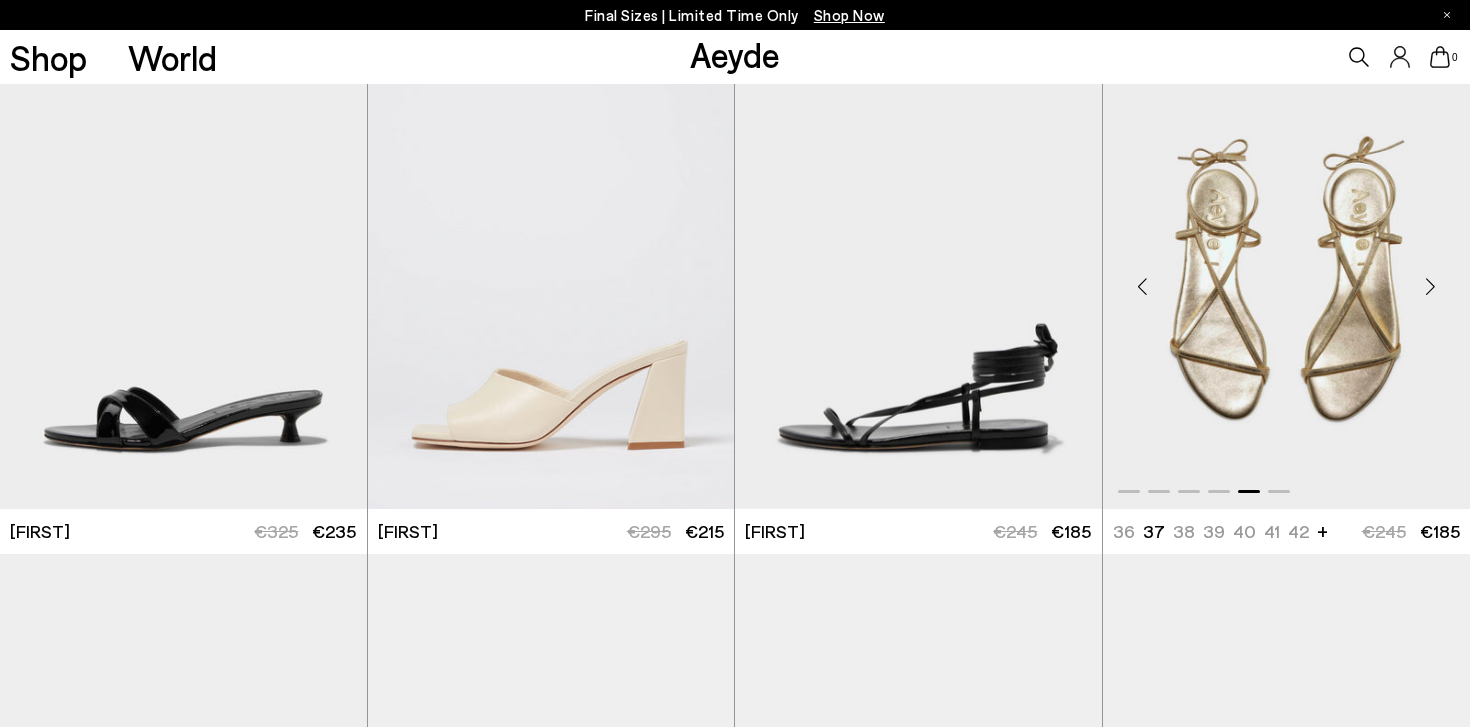 click at bounding box center (1430, 286) 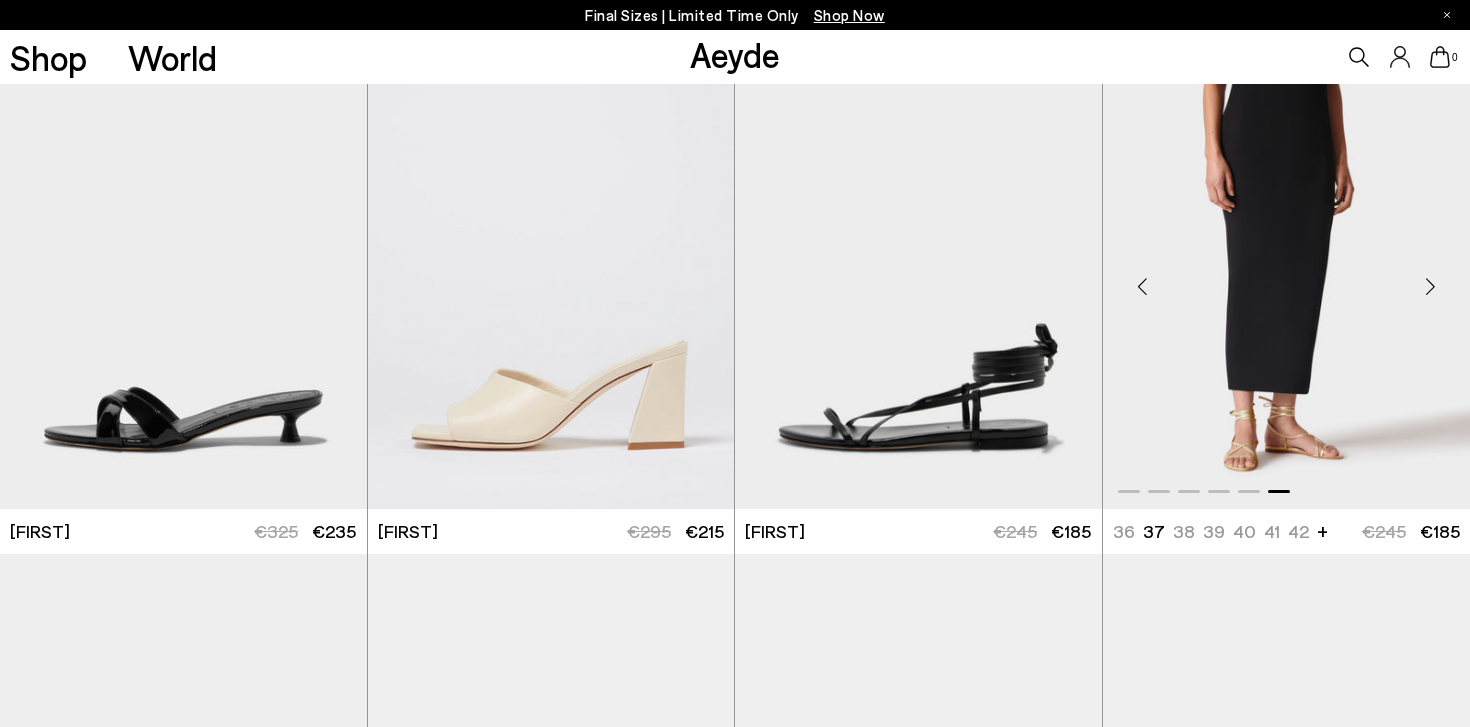 click at bounding box center [1430, 286] 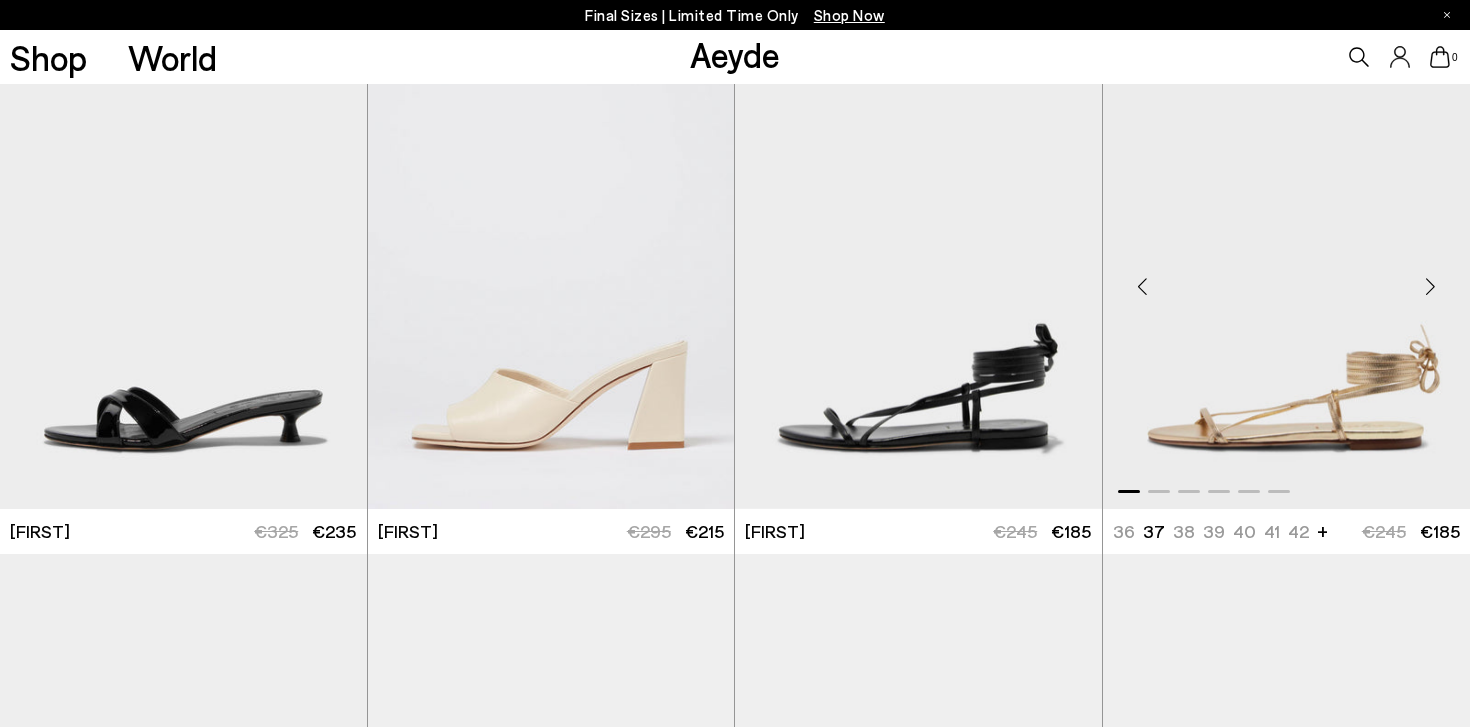 click at bounding box center [1430, 286] 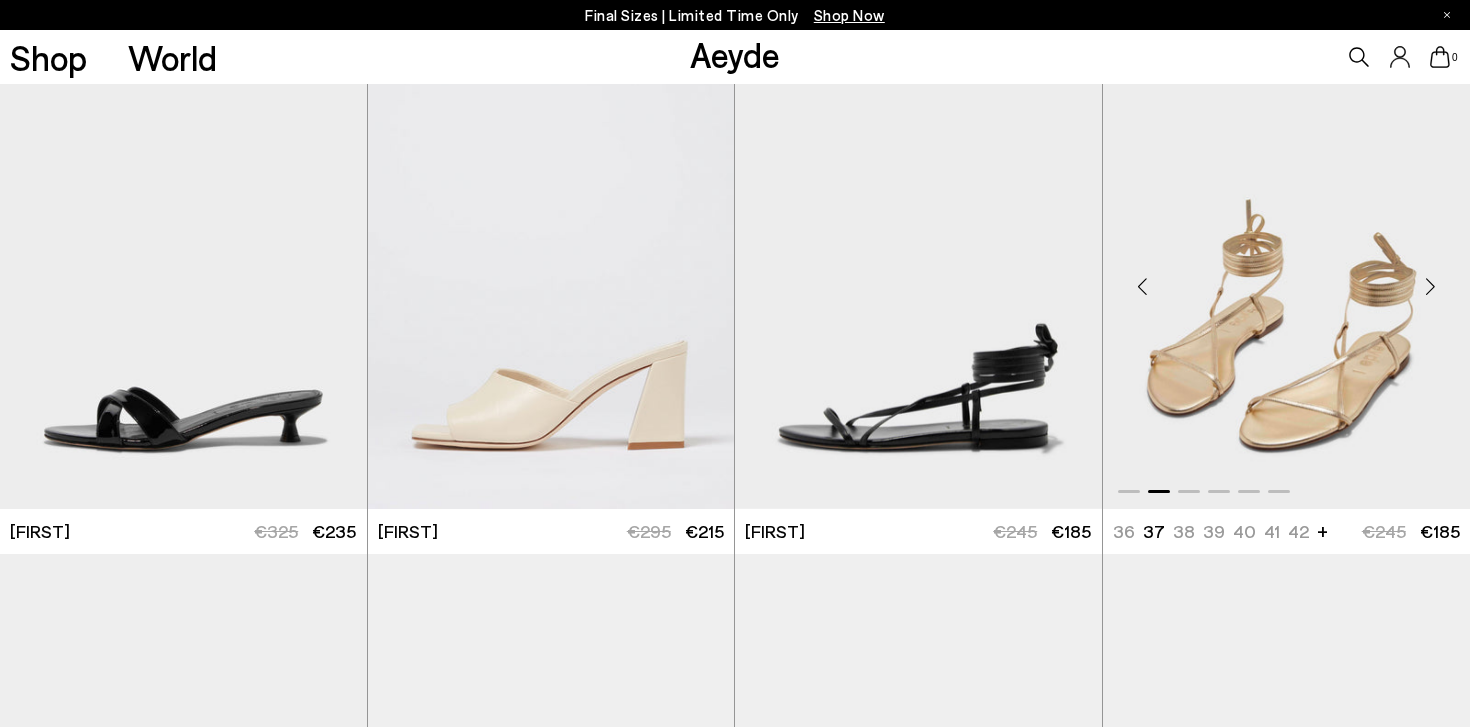 click at bounding box center (1430, 286) 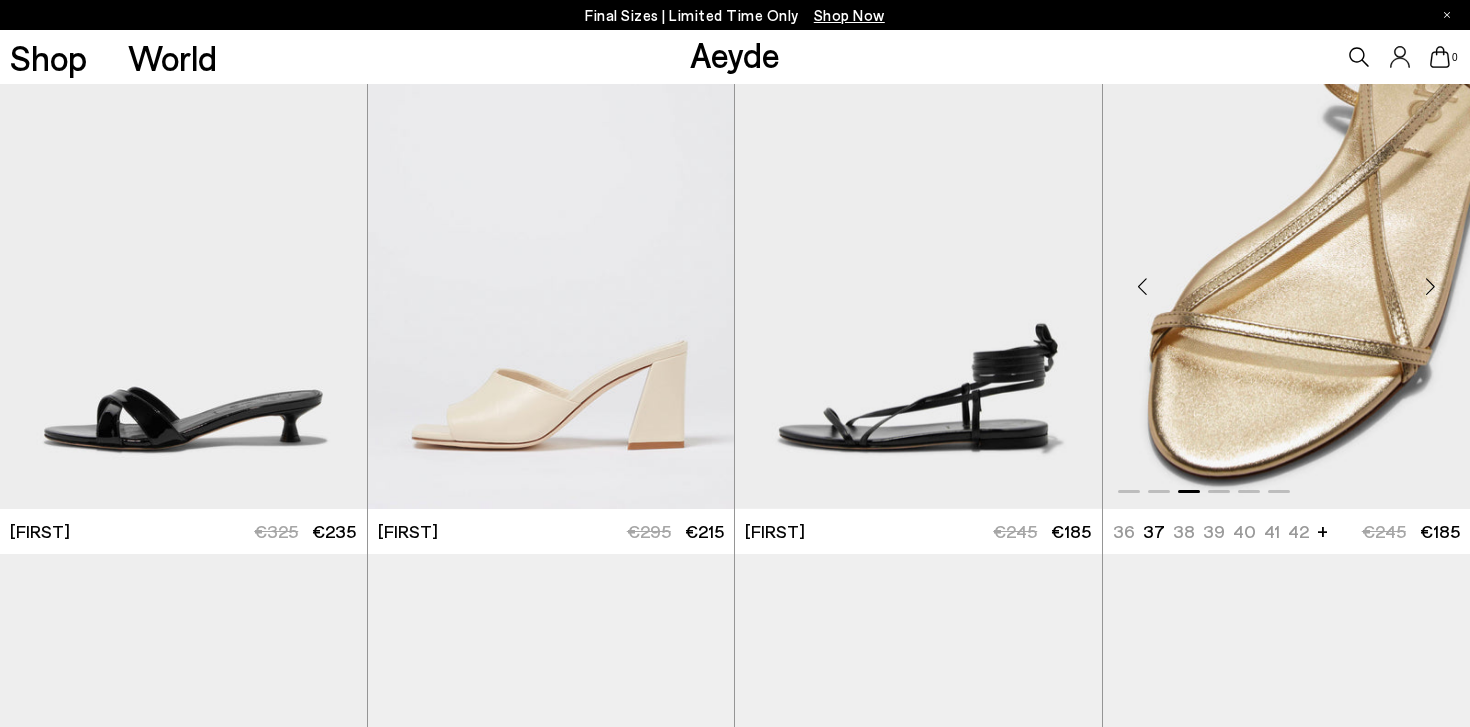 click at bounding box center (1430, 286) 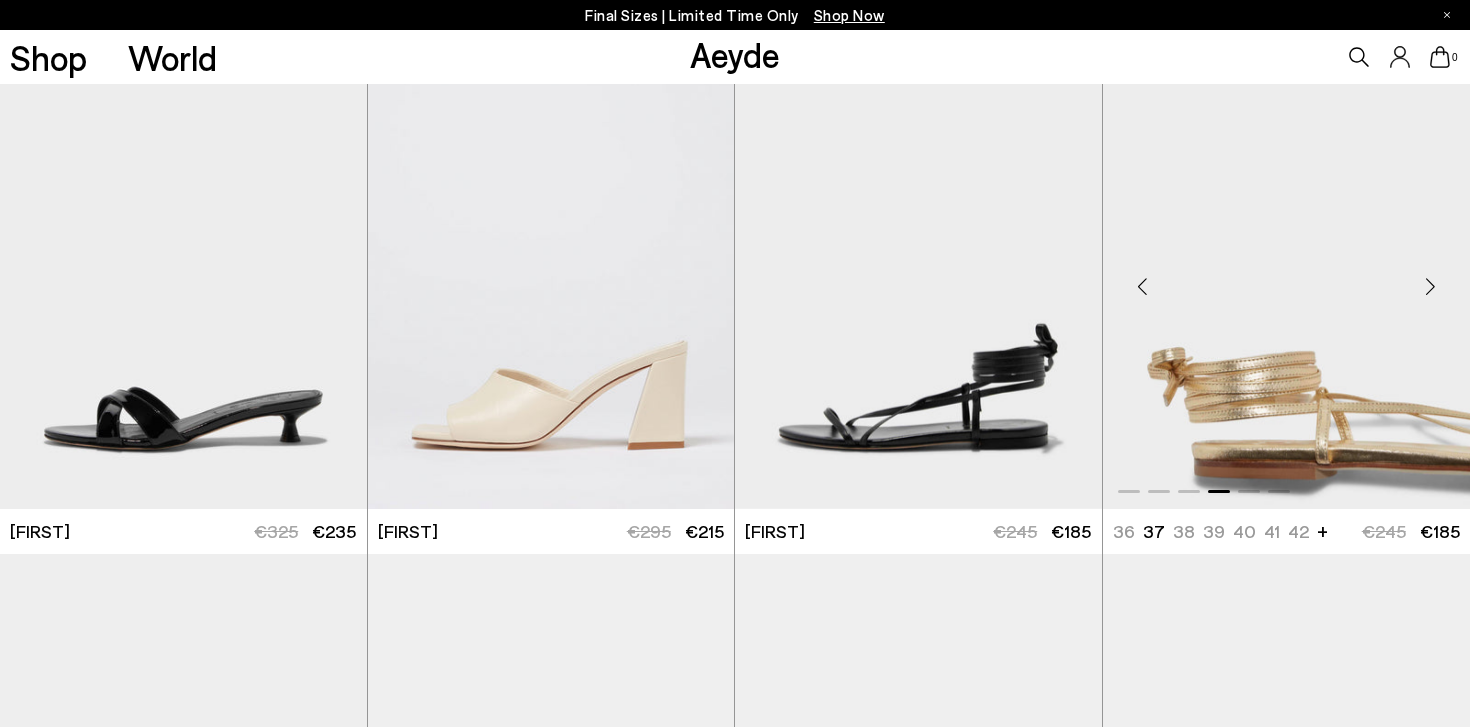 click at bounding box center [1430, 286] 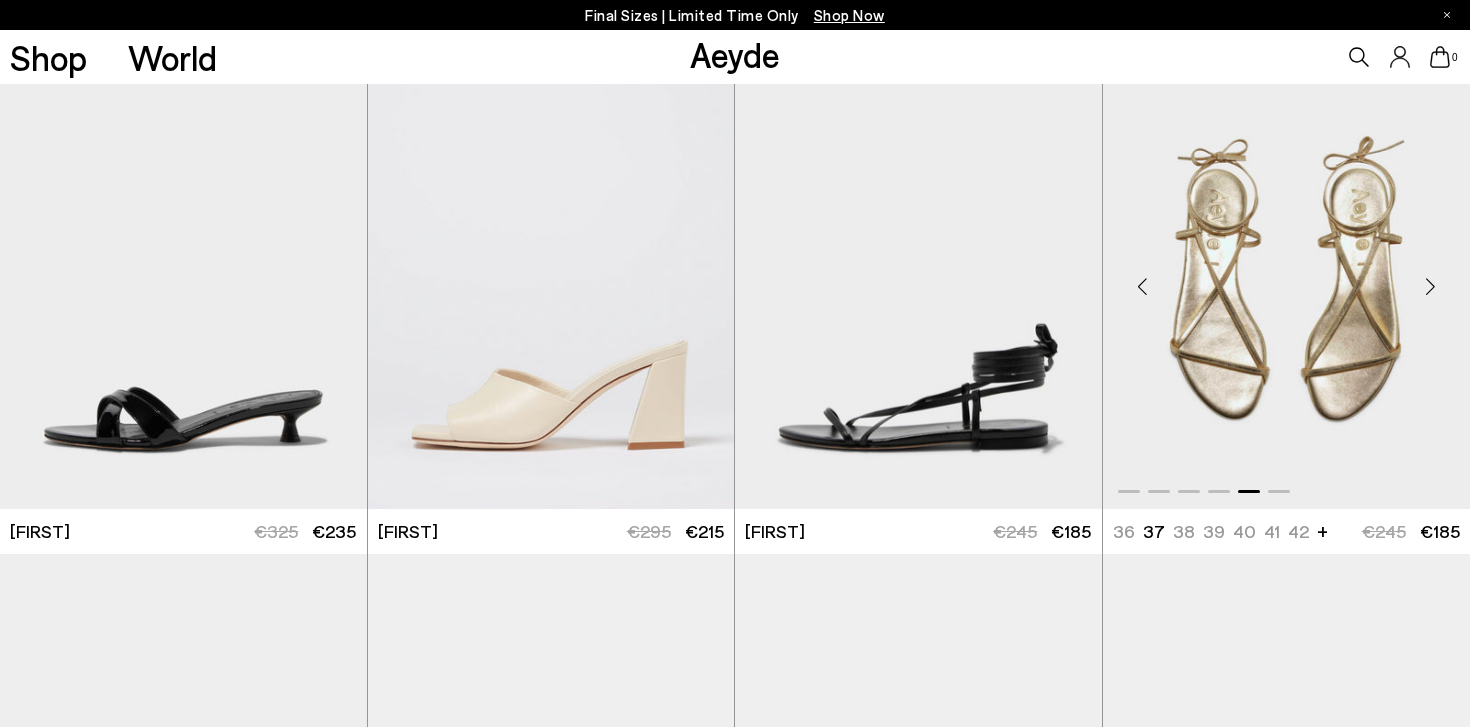 click at bounding box center (1430, 286) 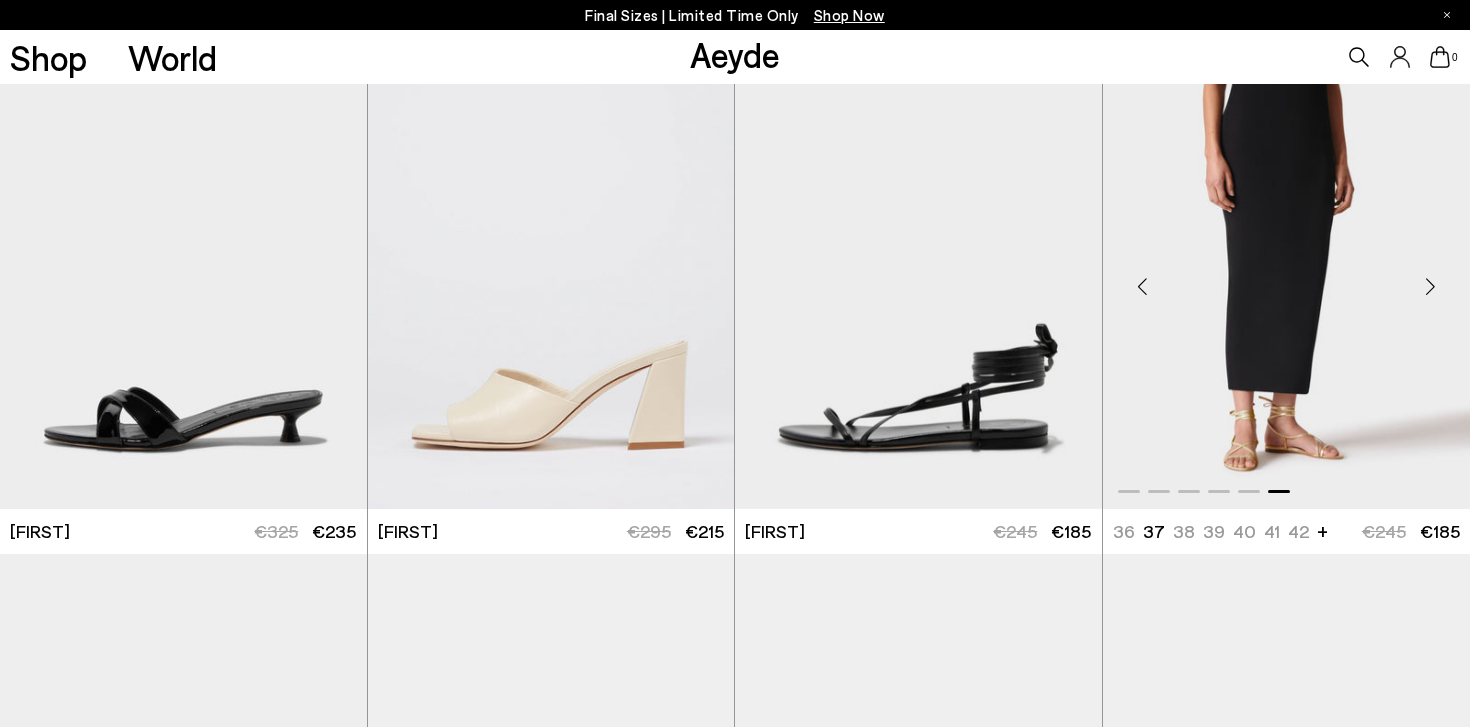 click at bounding box center (1430, 286) 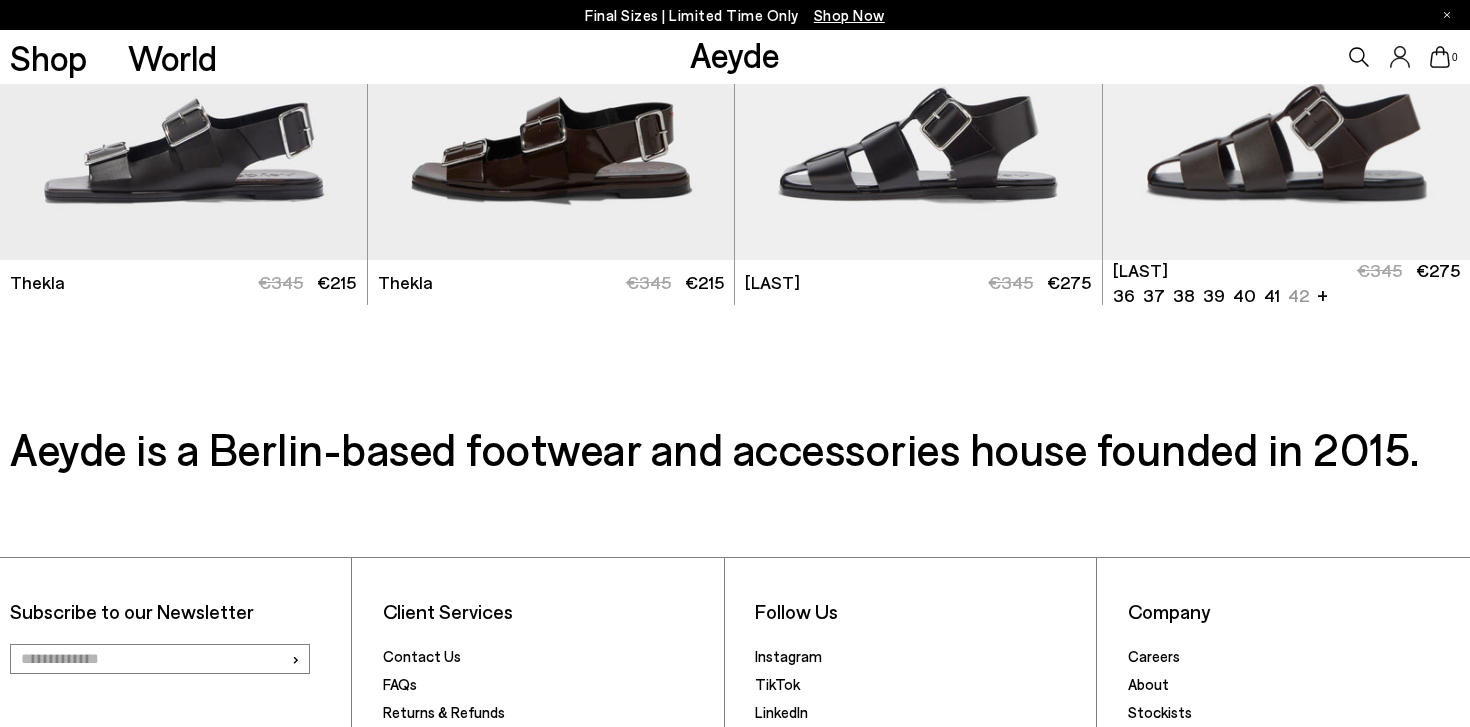 scroll, scrollTop: 5944, scrollLeft: 0, axis: vertical 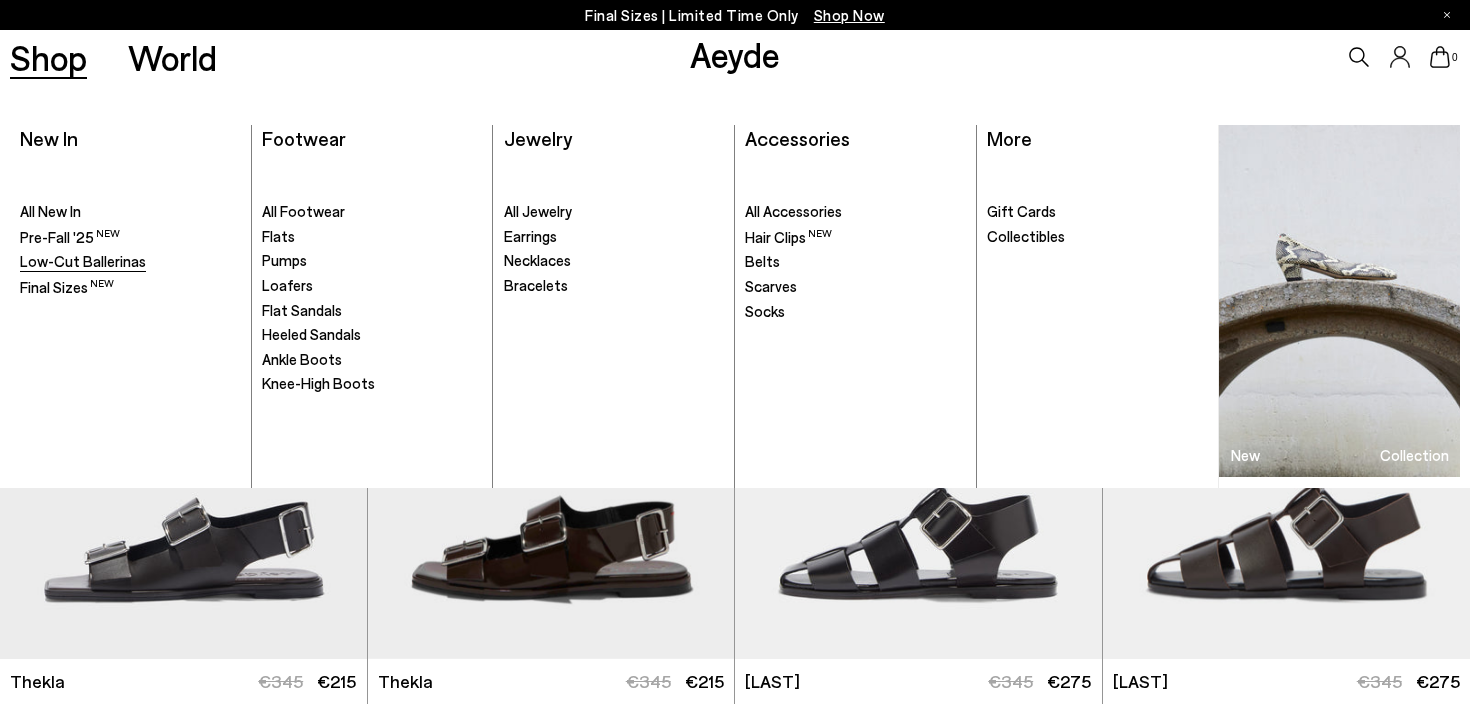 click on "Low-Cut Ballerinas" at bounding box center [83, 261] 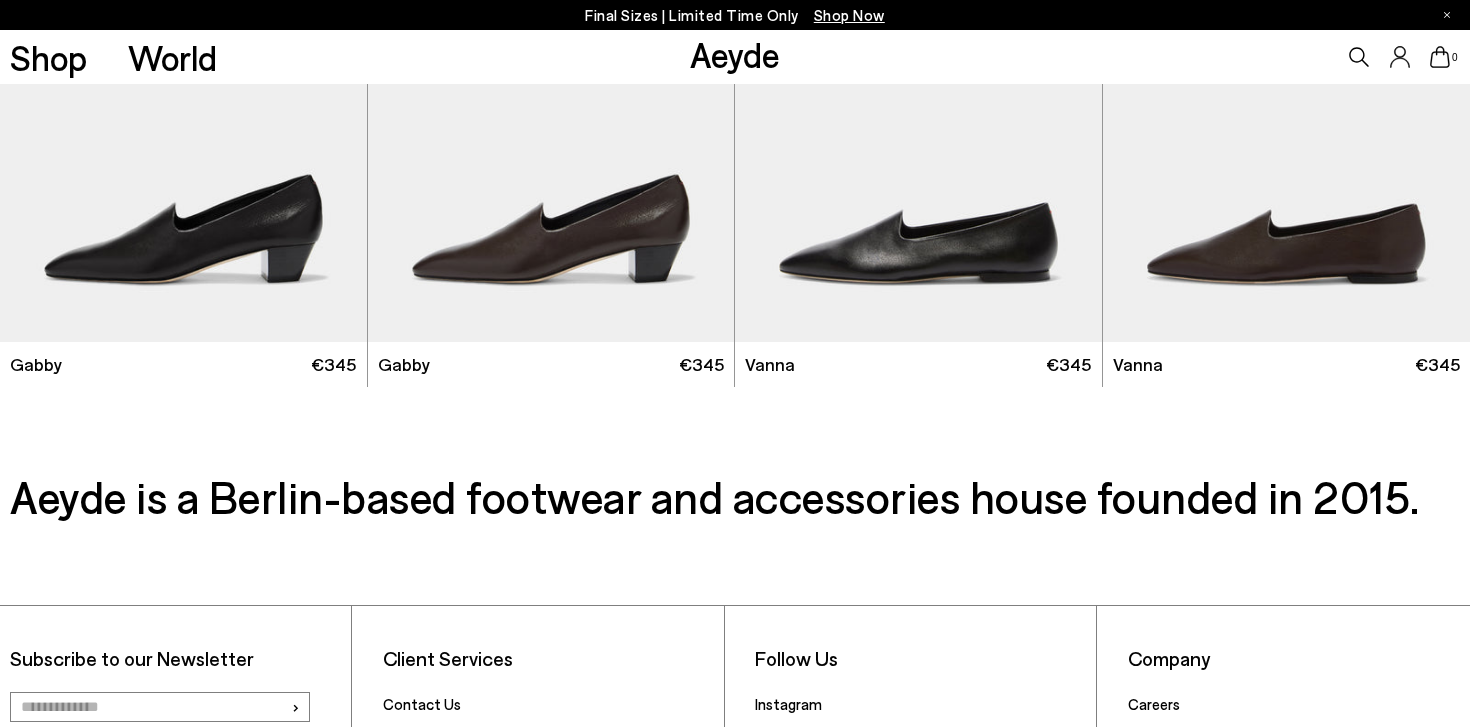 scroll, scrollTop: 2722, scrollLeft: 0, axis: vertical 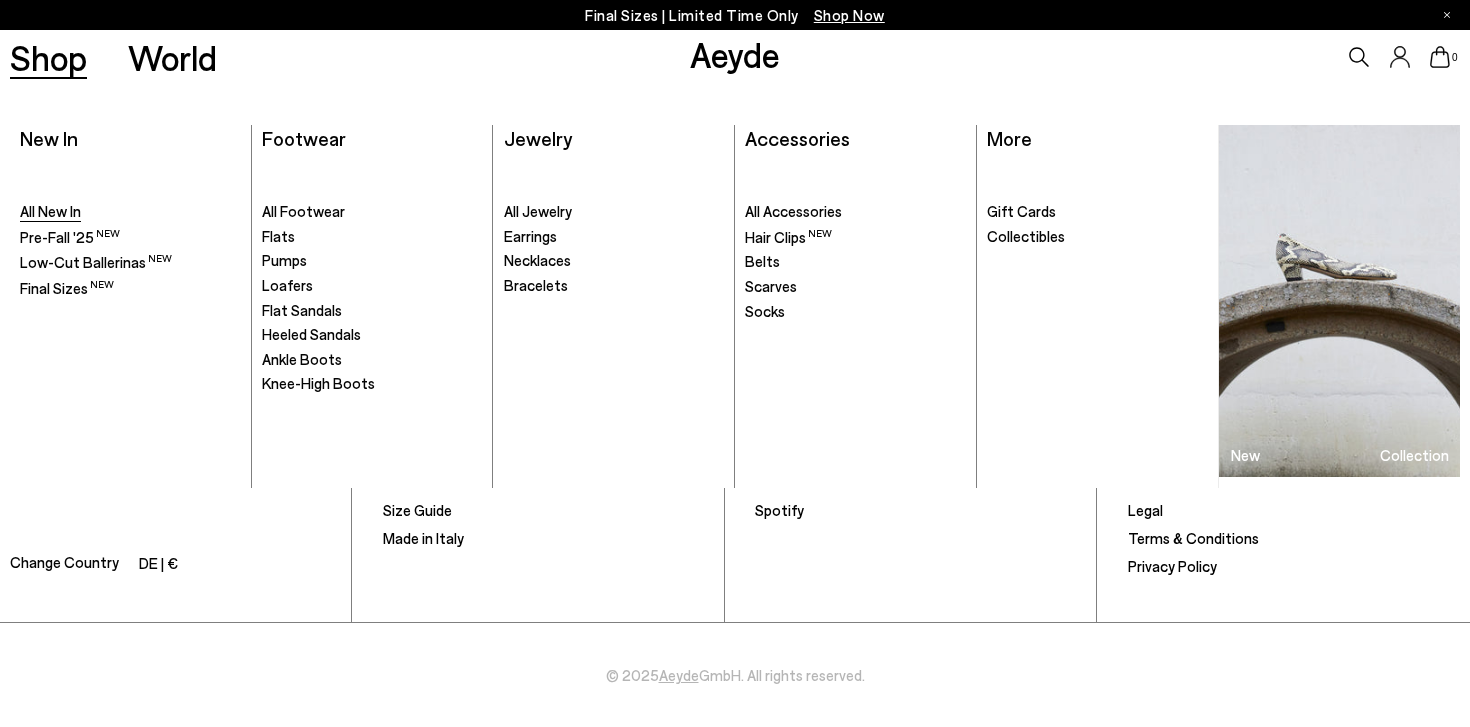 click on "All New In" at bounding box center [50, 211] 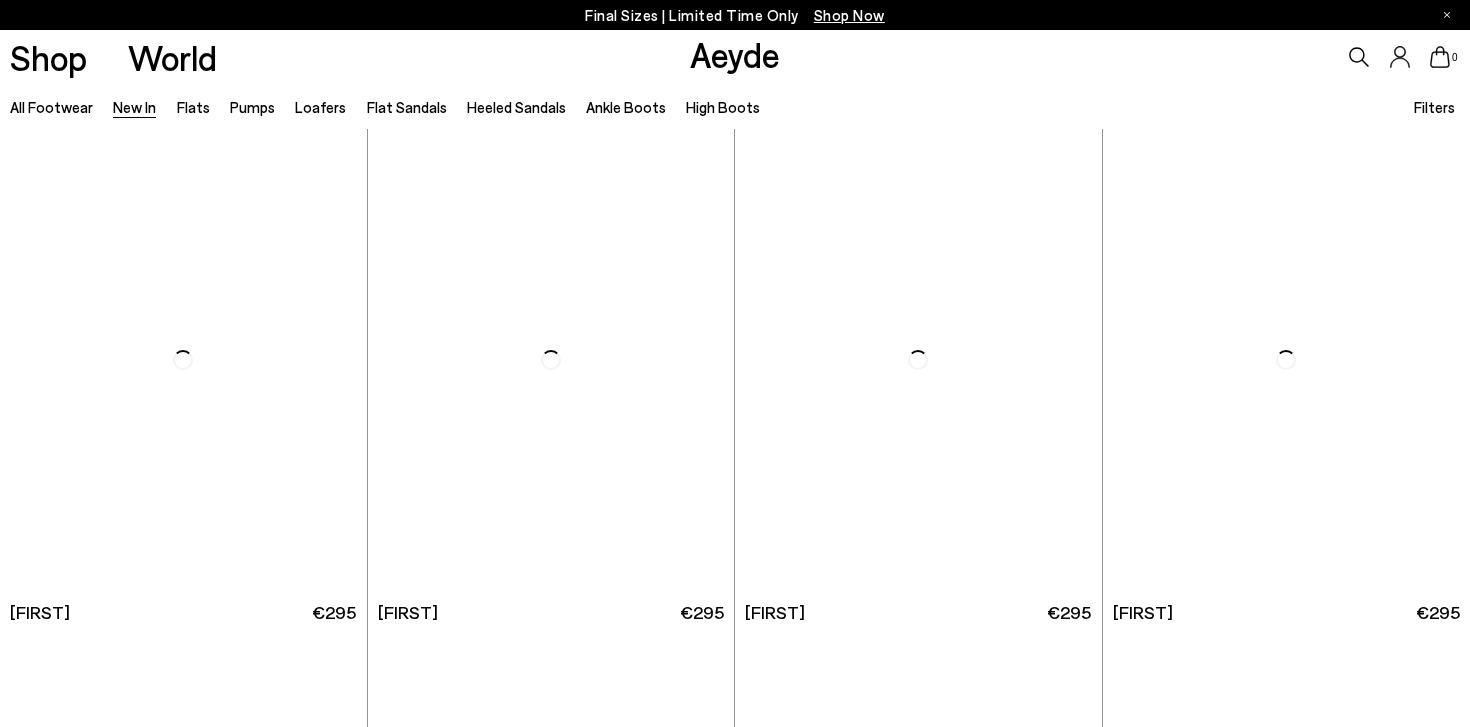 scroll, scrollTop: 0, scrollLeft: 0, axis: both 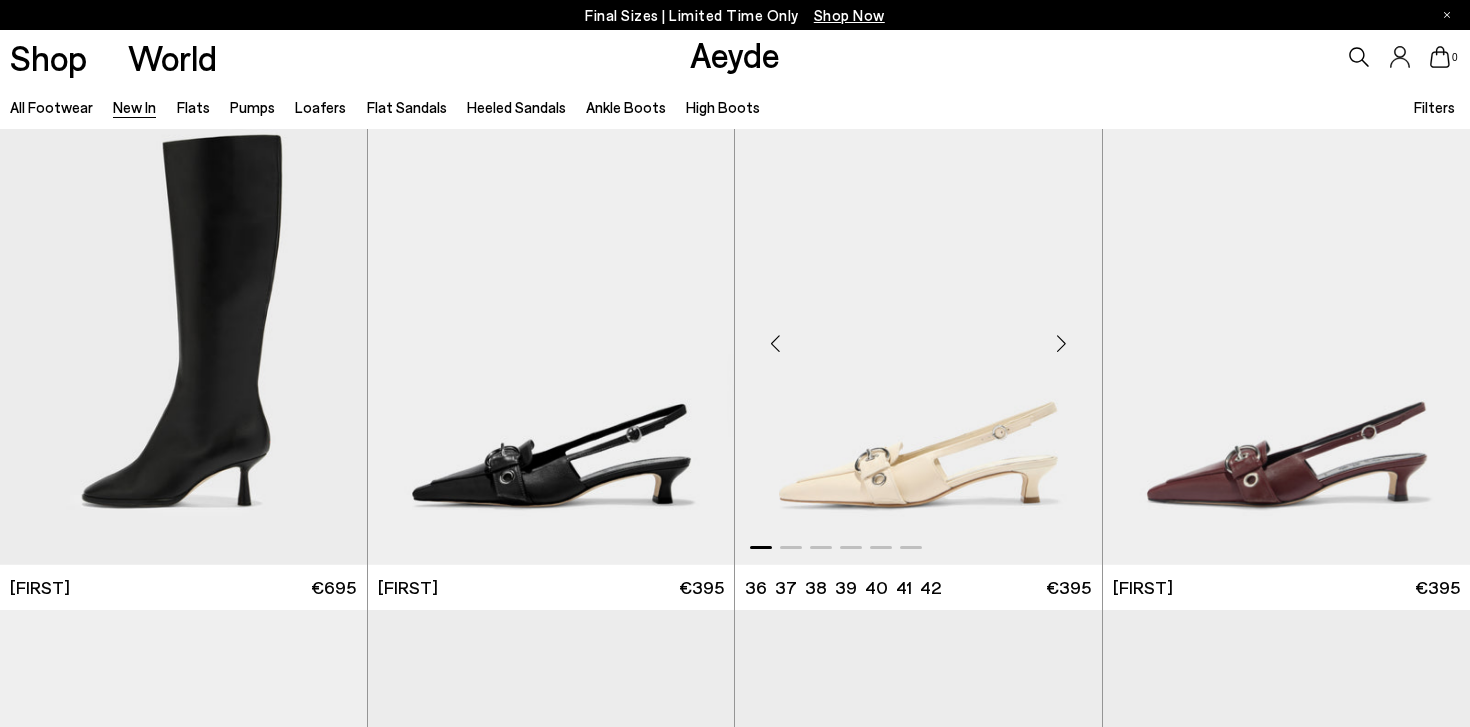 click at bounding box center [1062, 343] 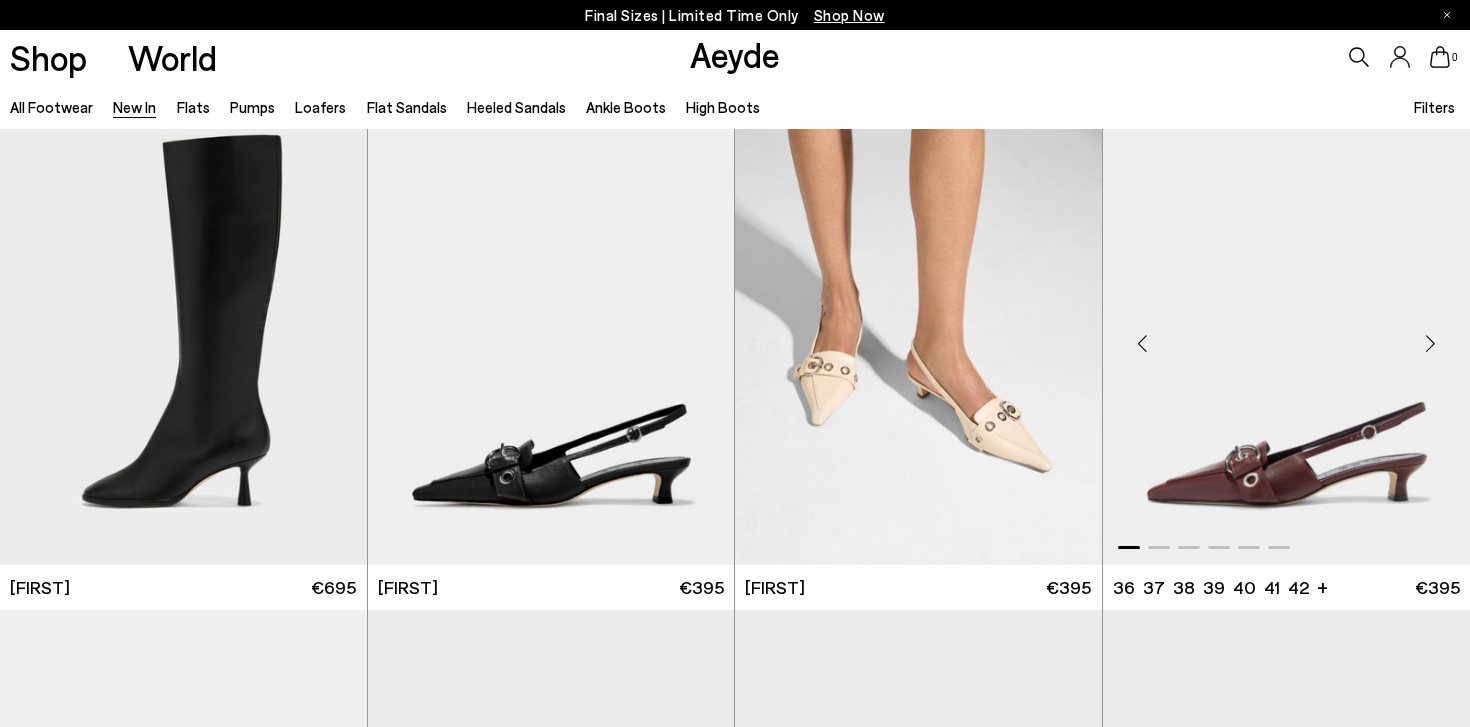 click at bounding box center (1430, 343) 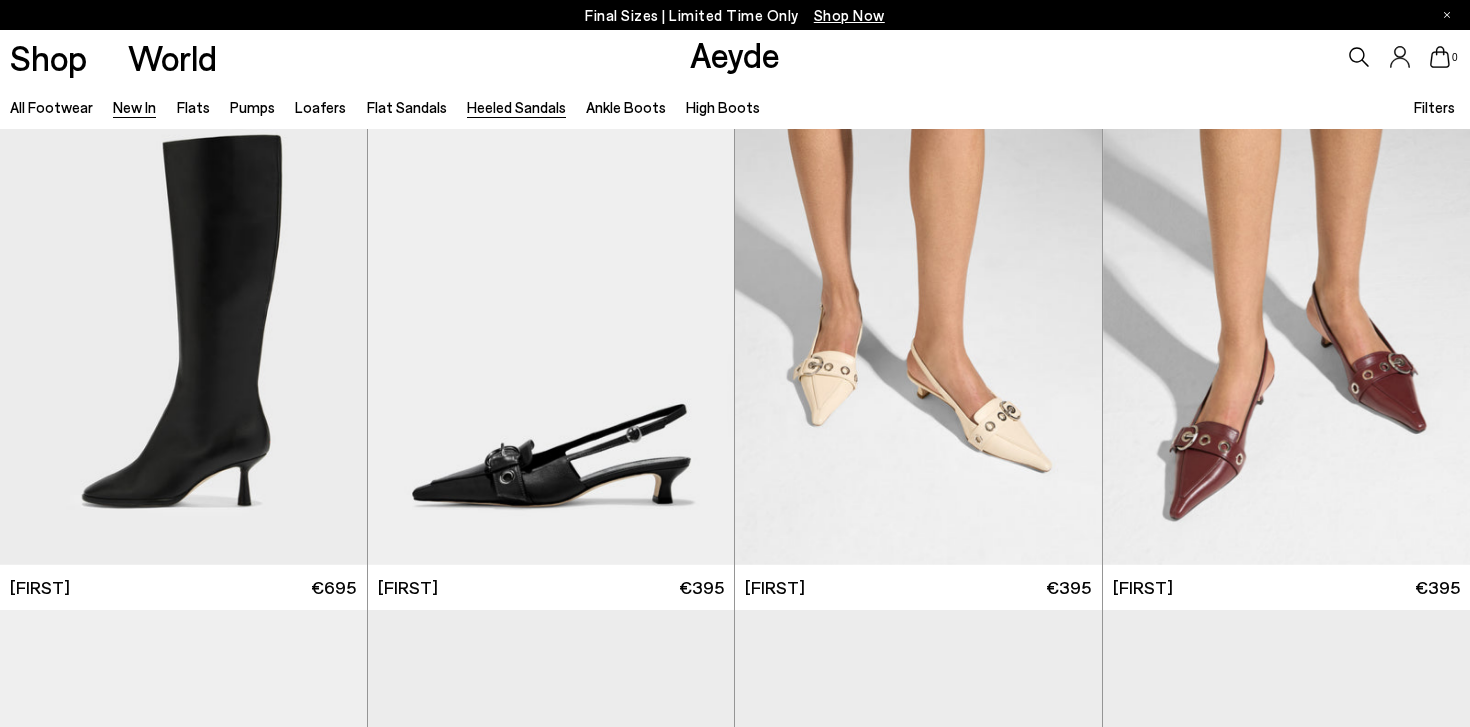 click on "Heeled Sandals" at bounding box center [516, 107] 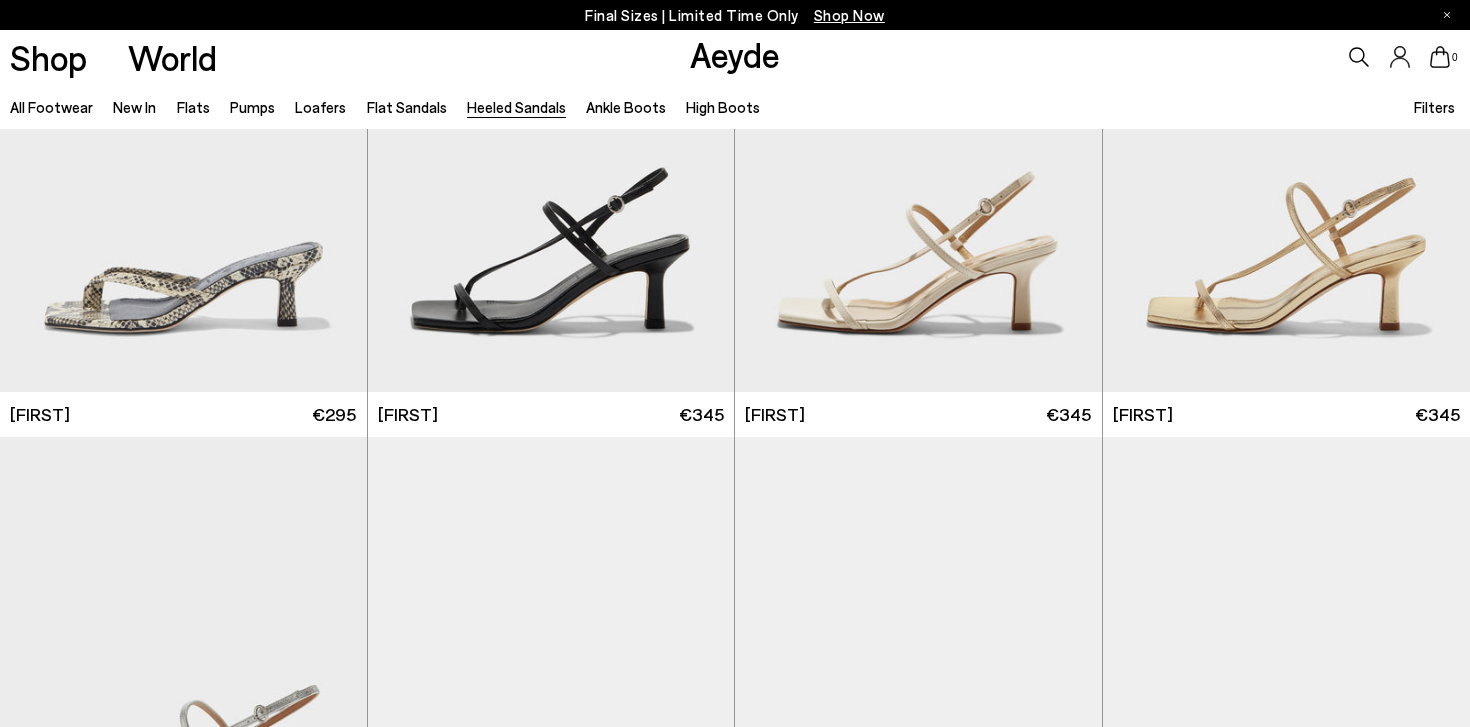 scroll, scrollTop: 884, scrollLeft: 0, axis: vertical 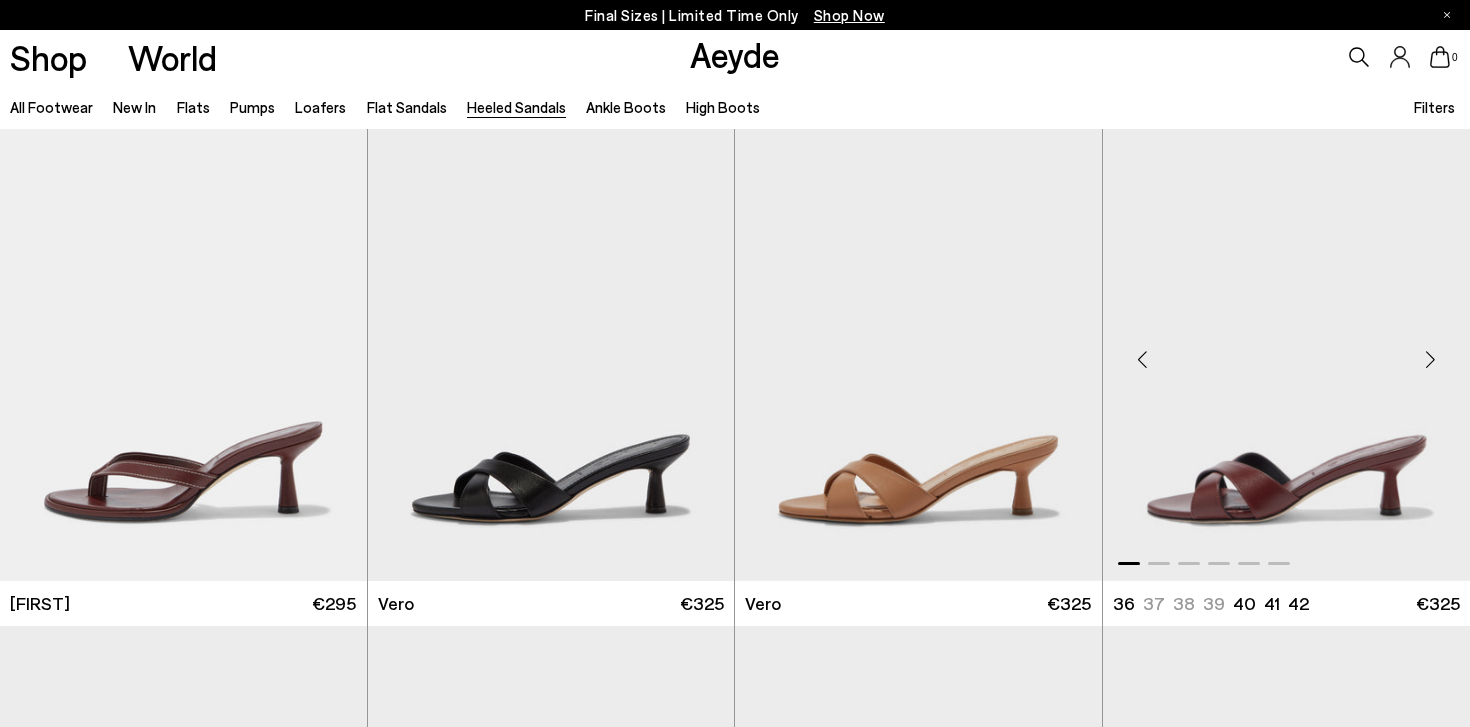 click at bounding box center [1430, 359] 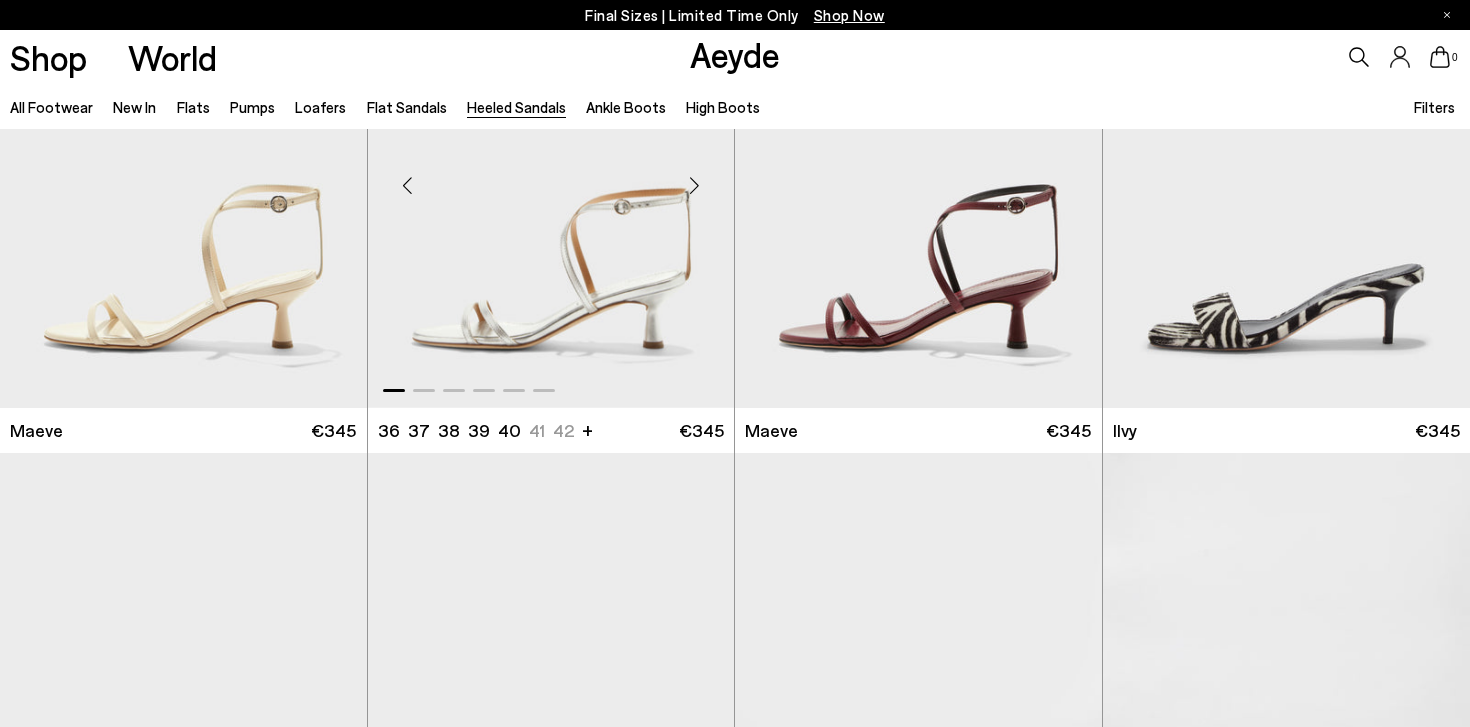 scroll, scrollTop: 2713, scrollLeft: 0, axis: vertical 